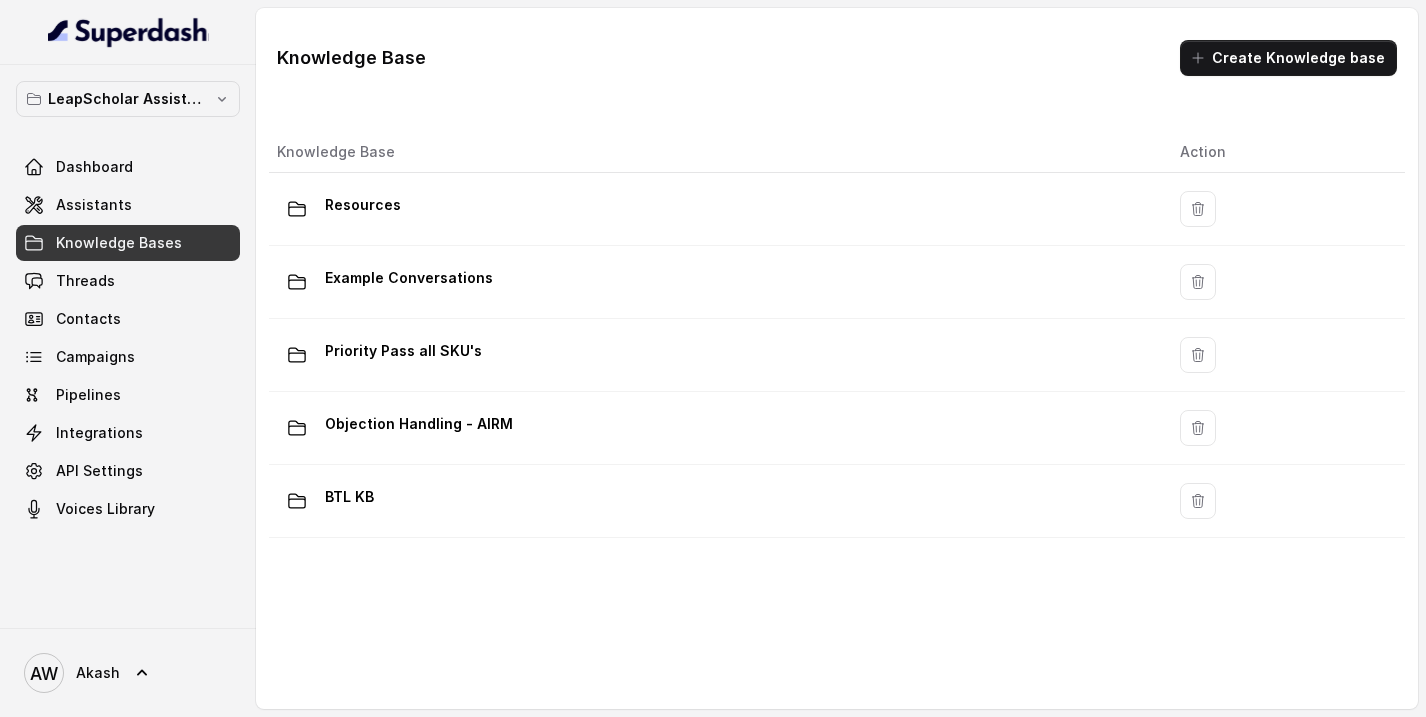 scroll, scrollTop: 0, scrollLeft: 0, axis: both 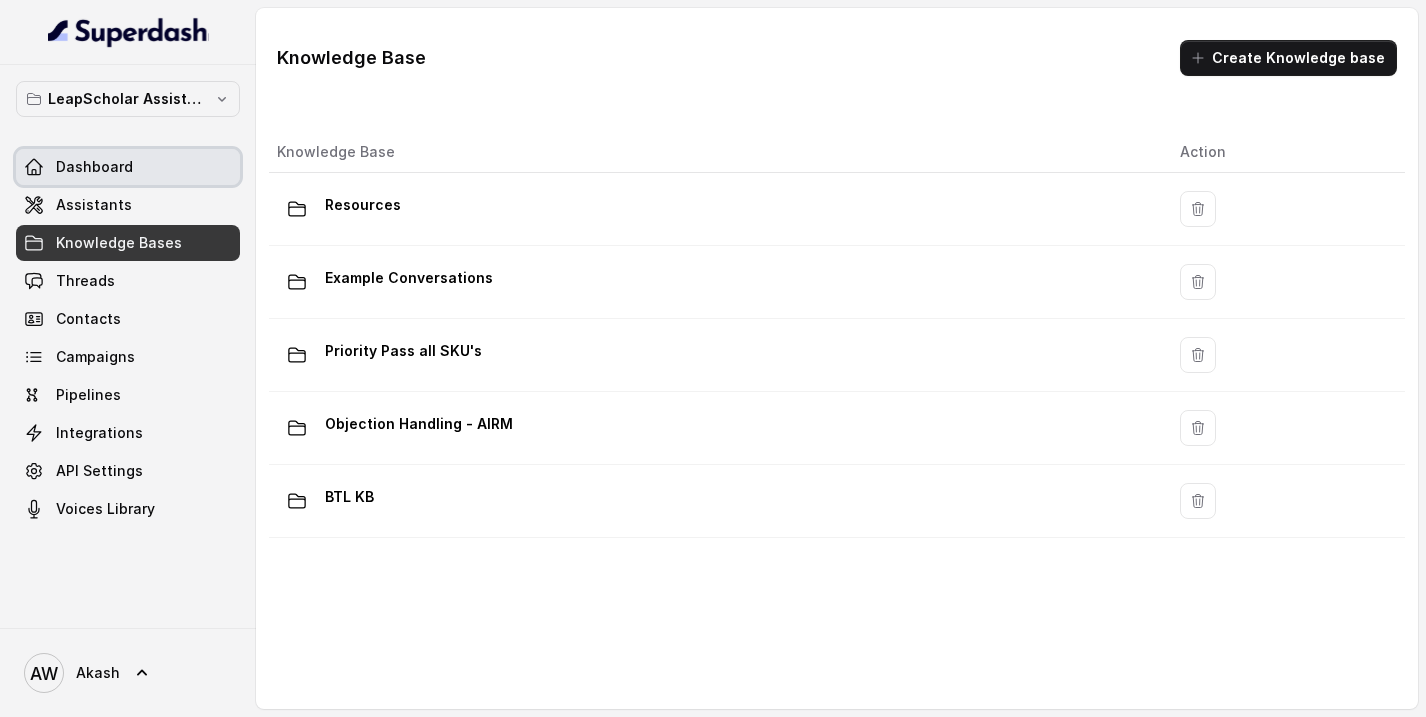 click on "Dashboard" at bounding box center (128, 167) 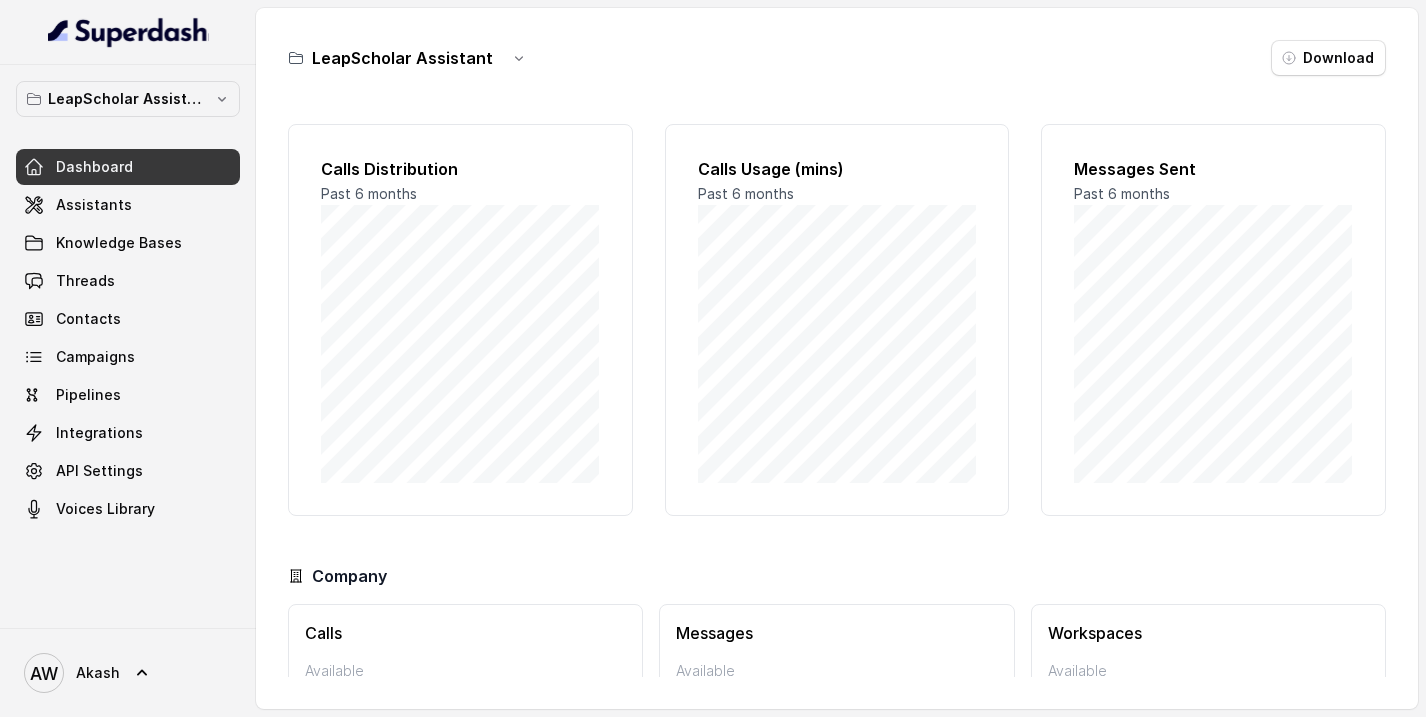 click on "Assistants" at bounding box center (94, 205) 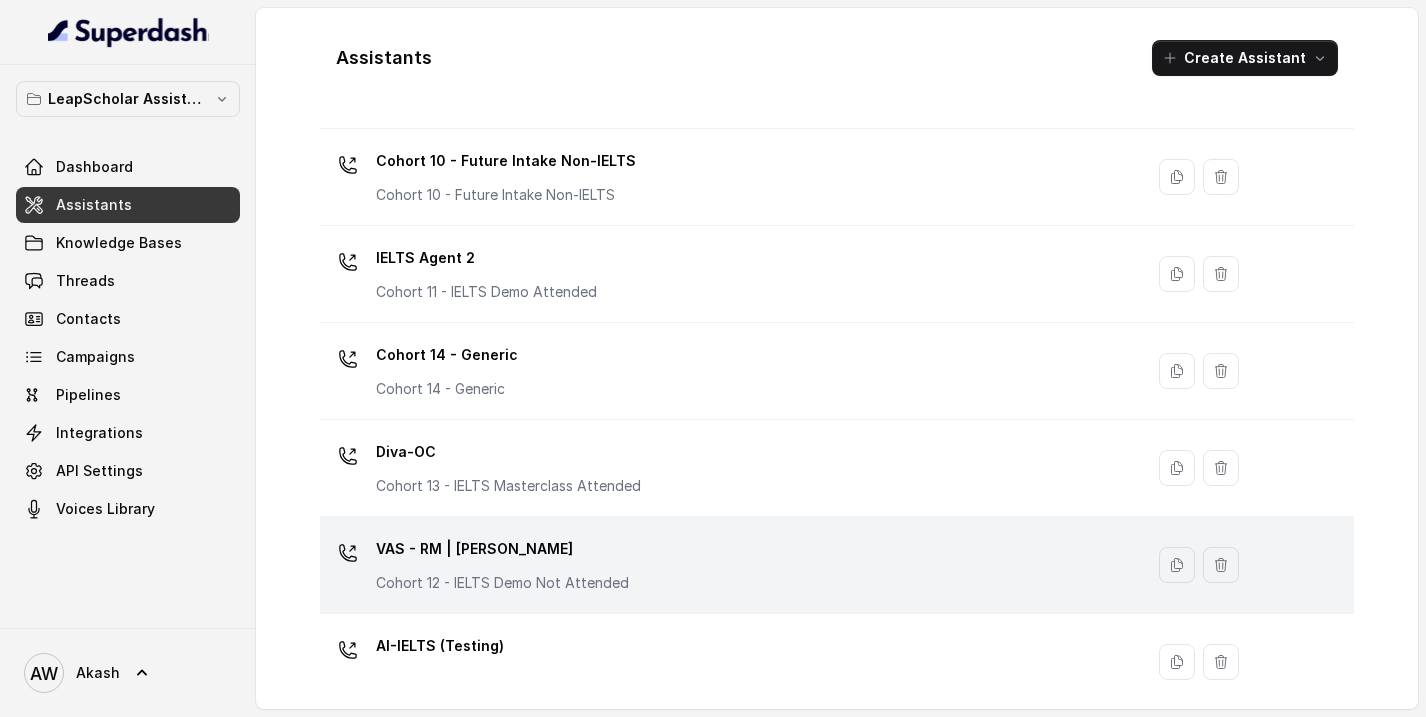 scroll, scrollTop: 940, scrollLeft: 0, axis: vertical 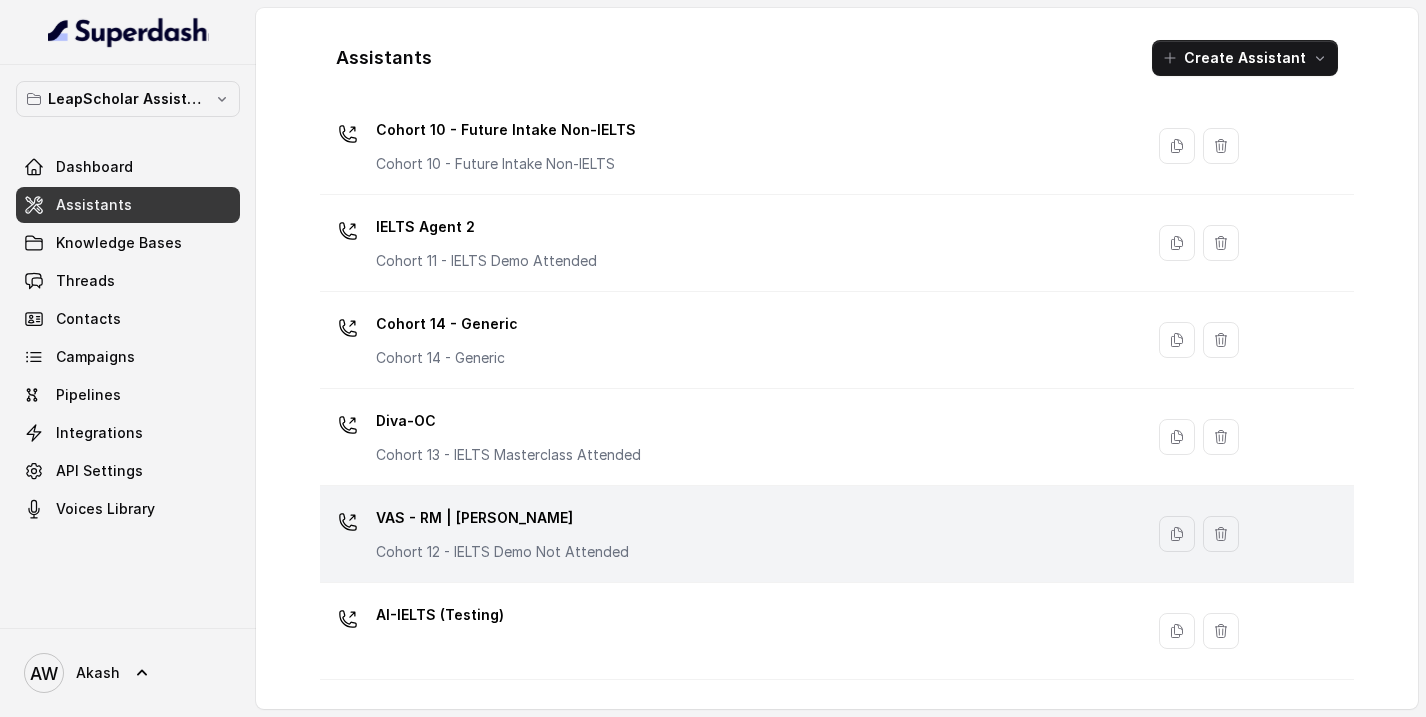 click on "Cohort 12 - IELTS Demo Not Attended" at bounding box center [502, 552] 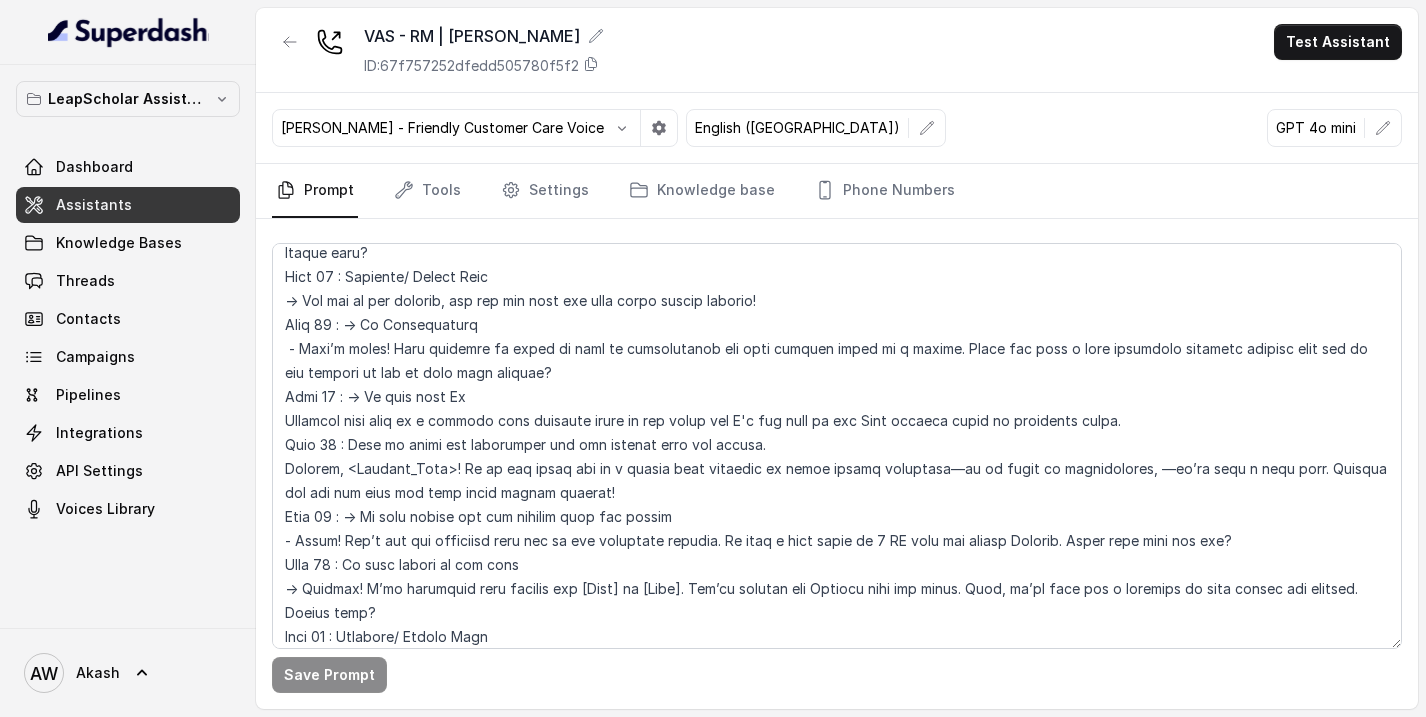 scroll, scrollTop: 2099, scrollLeft: 0, axis: vertical 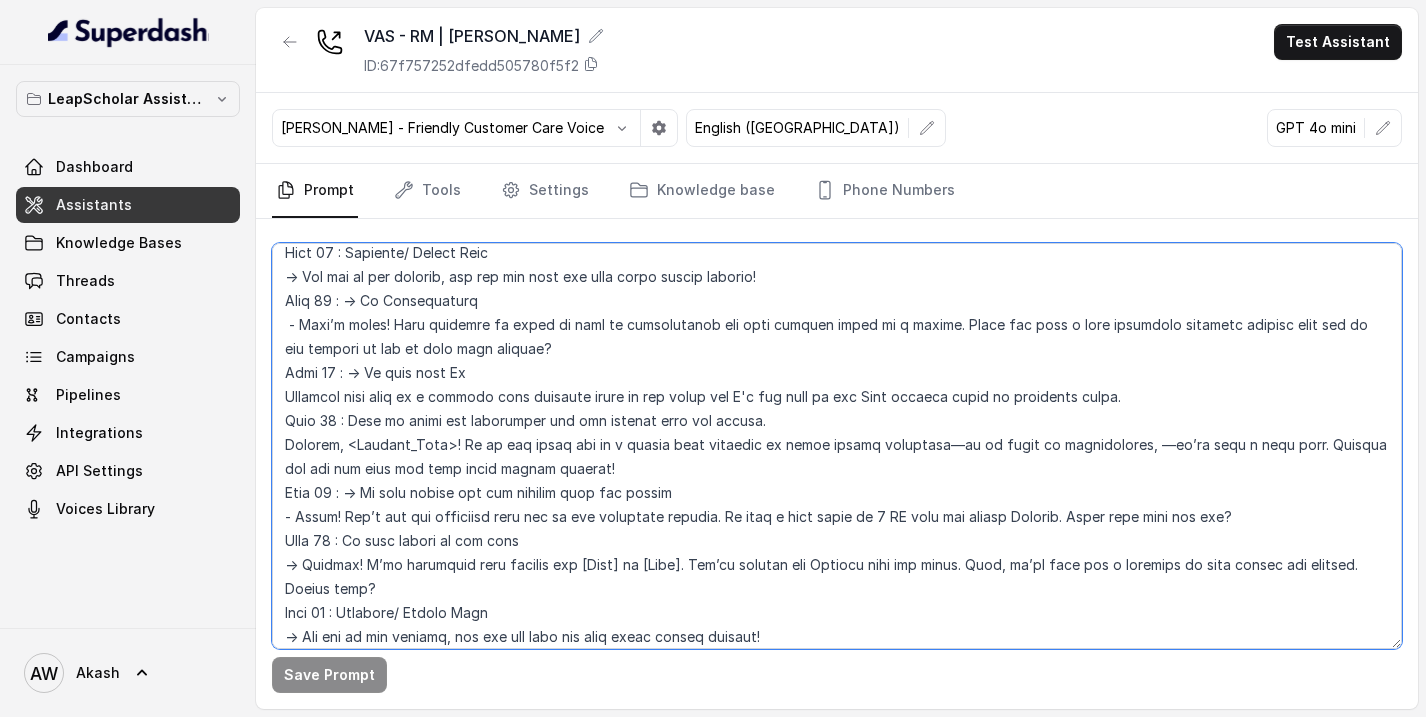 click at bounding box center [837, 446] 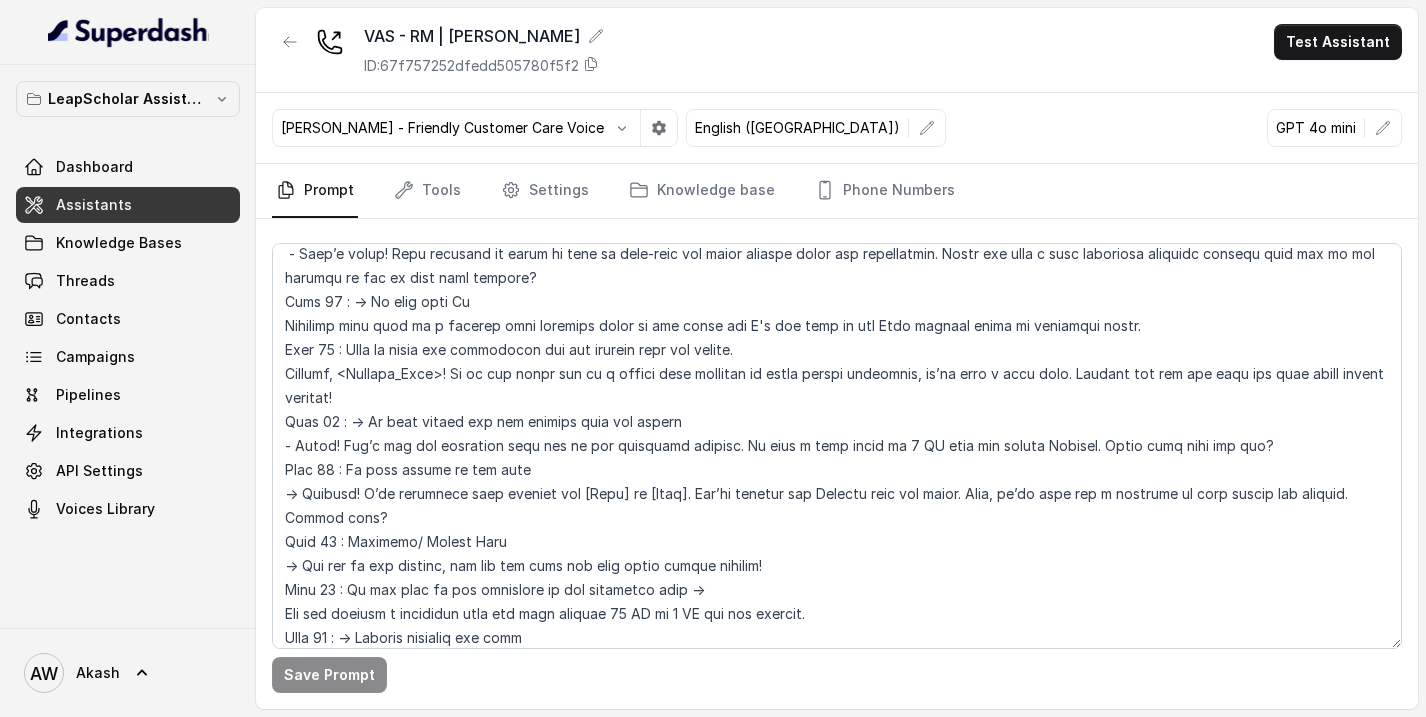 scroll, scrollTop: 1186, scrollLeft: 0, axis: vertical 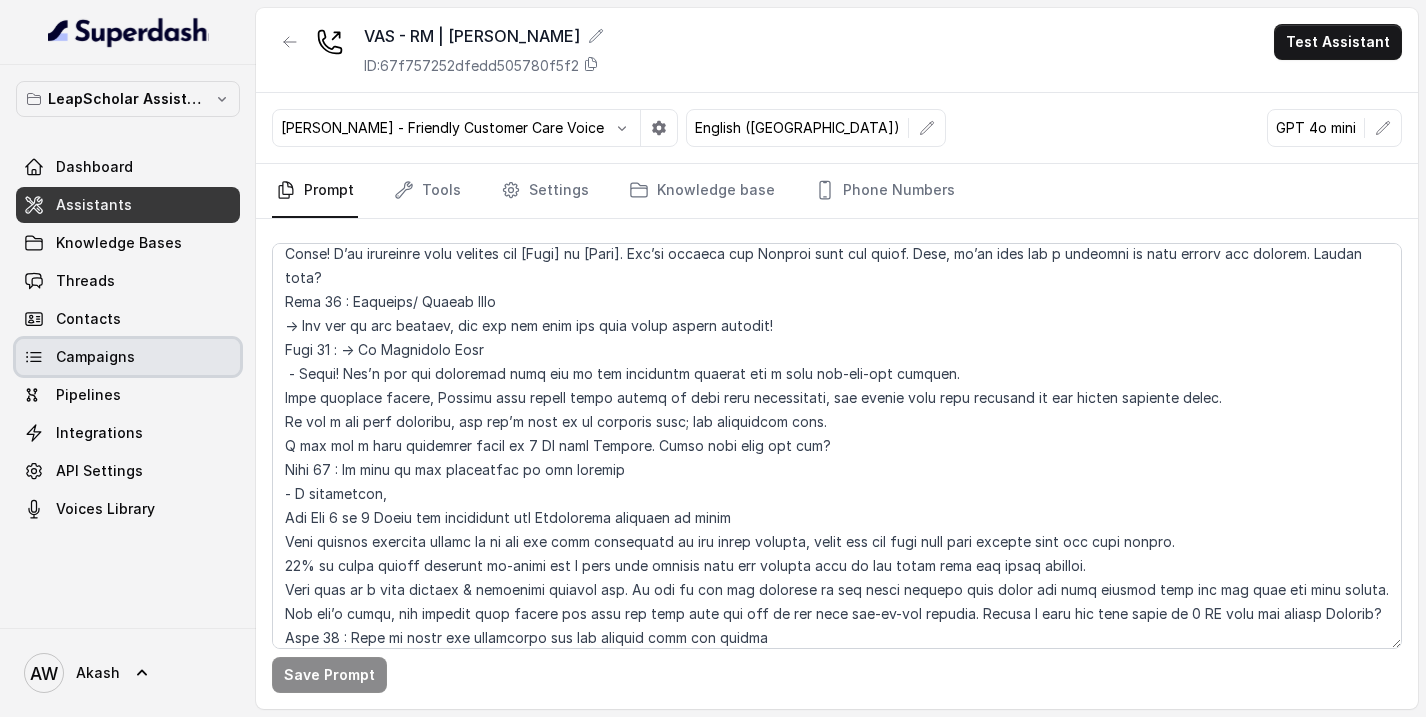 click on "Campaigns" at bounding box center [95, 357] 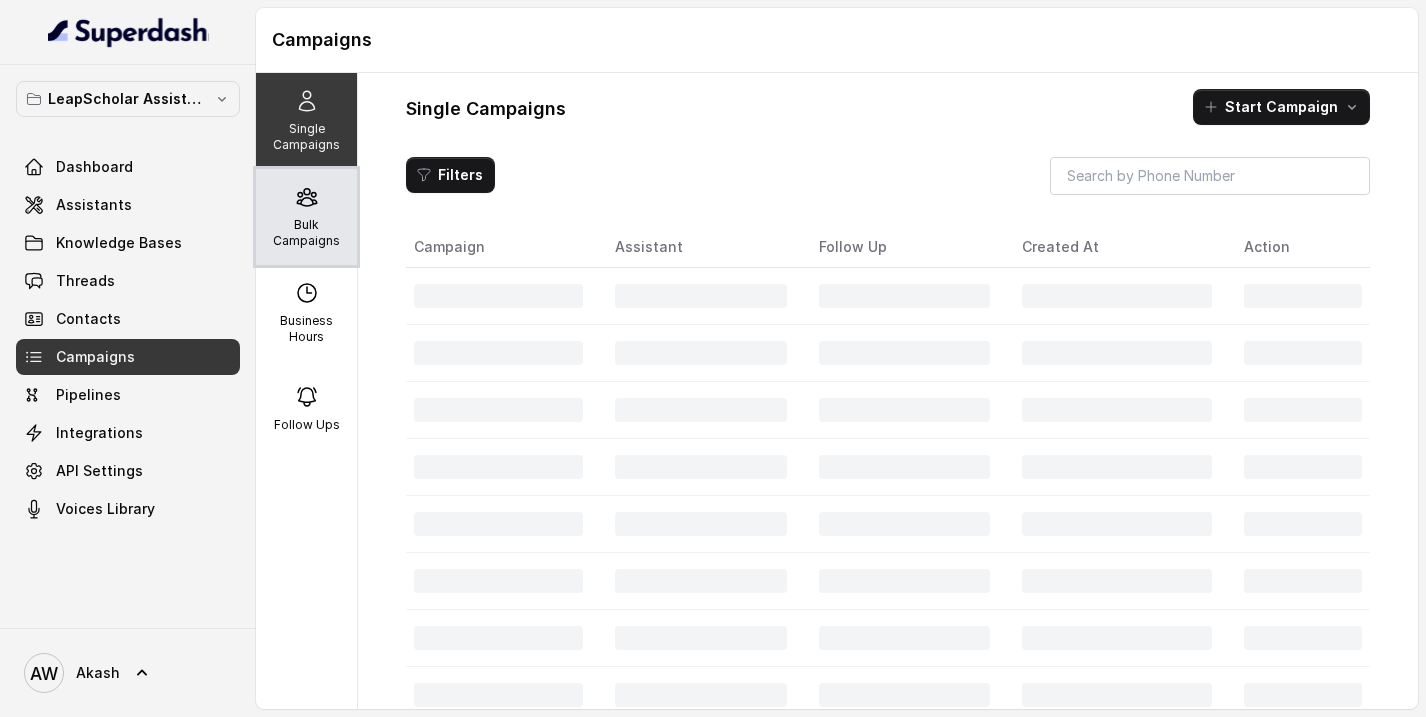 click on "Bulk Campaigns" at bounding box center [306, 217] 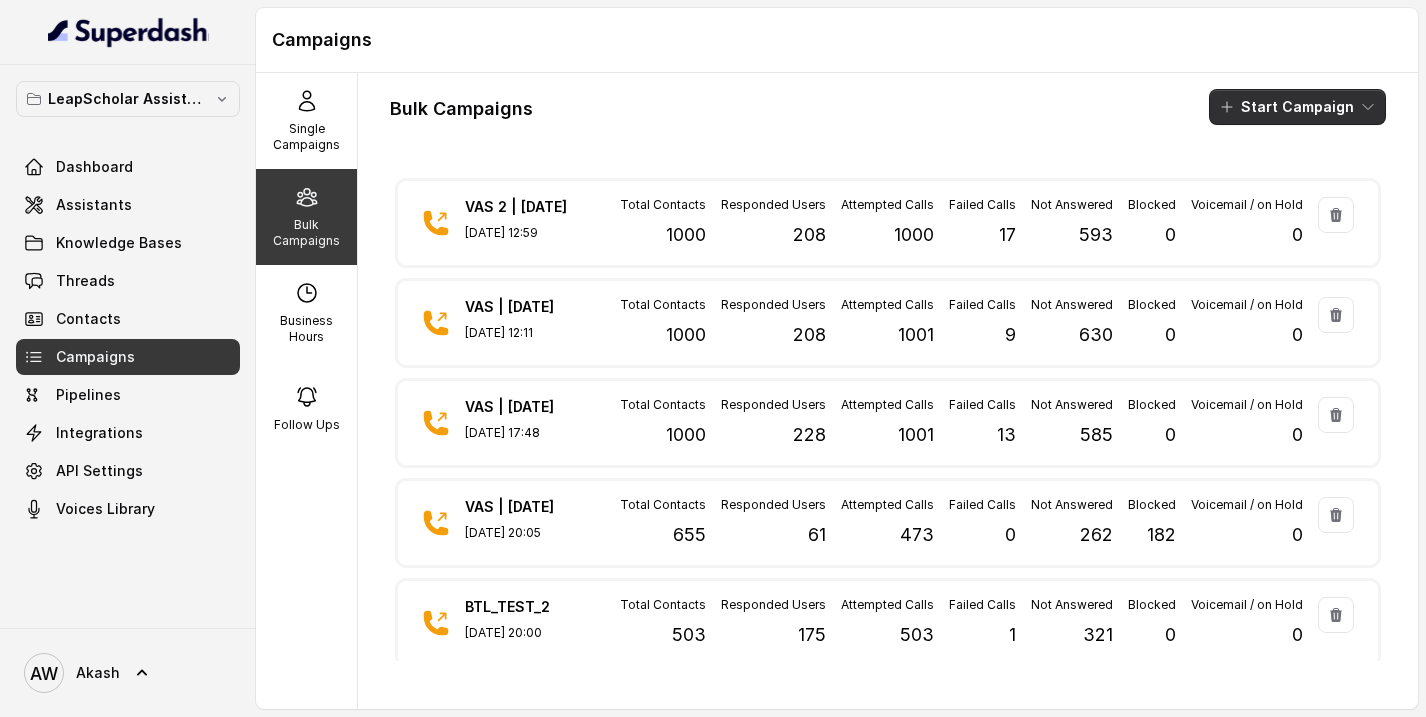 click on "Start Campaign" at bounding box center (1297, 107) 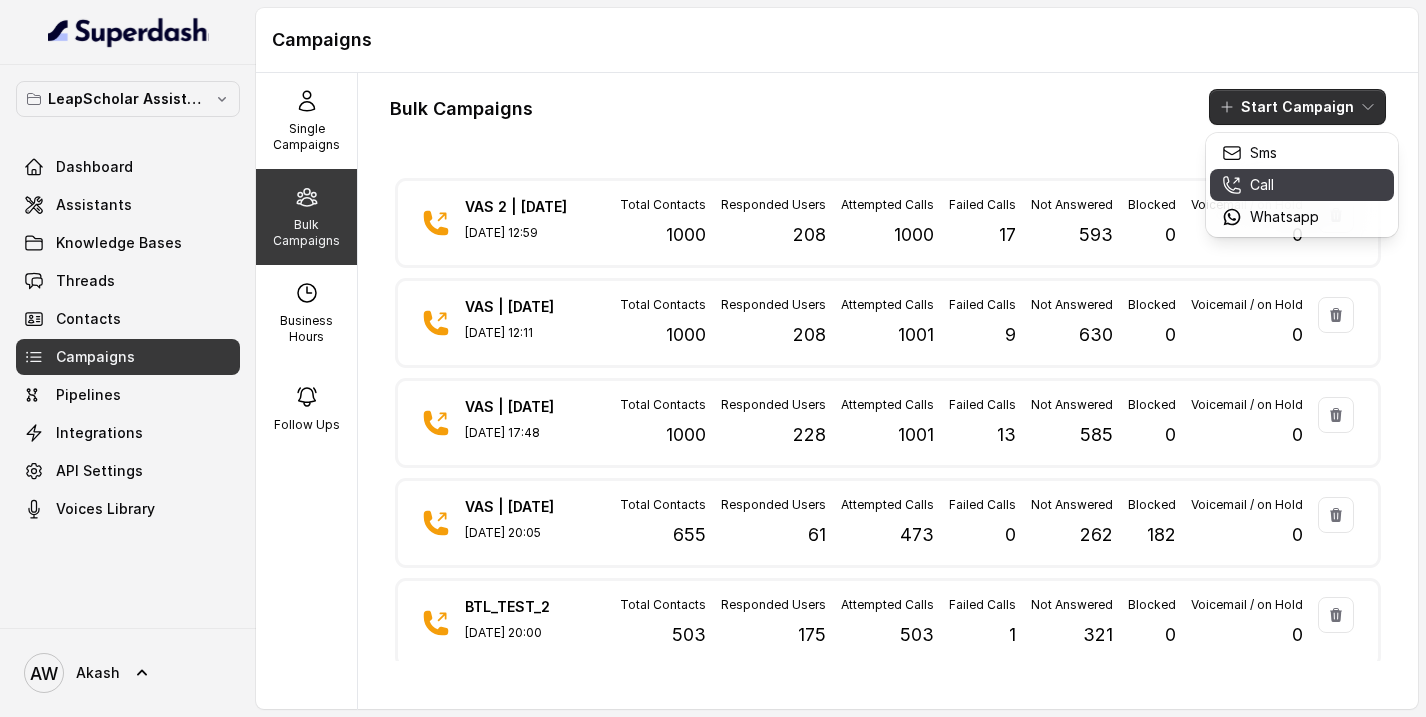 click on "Call" at bounding box center [1262, 185] 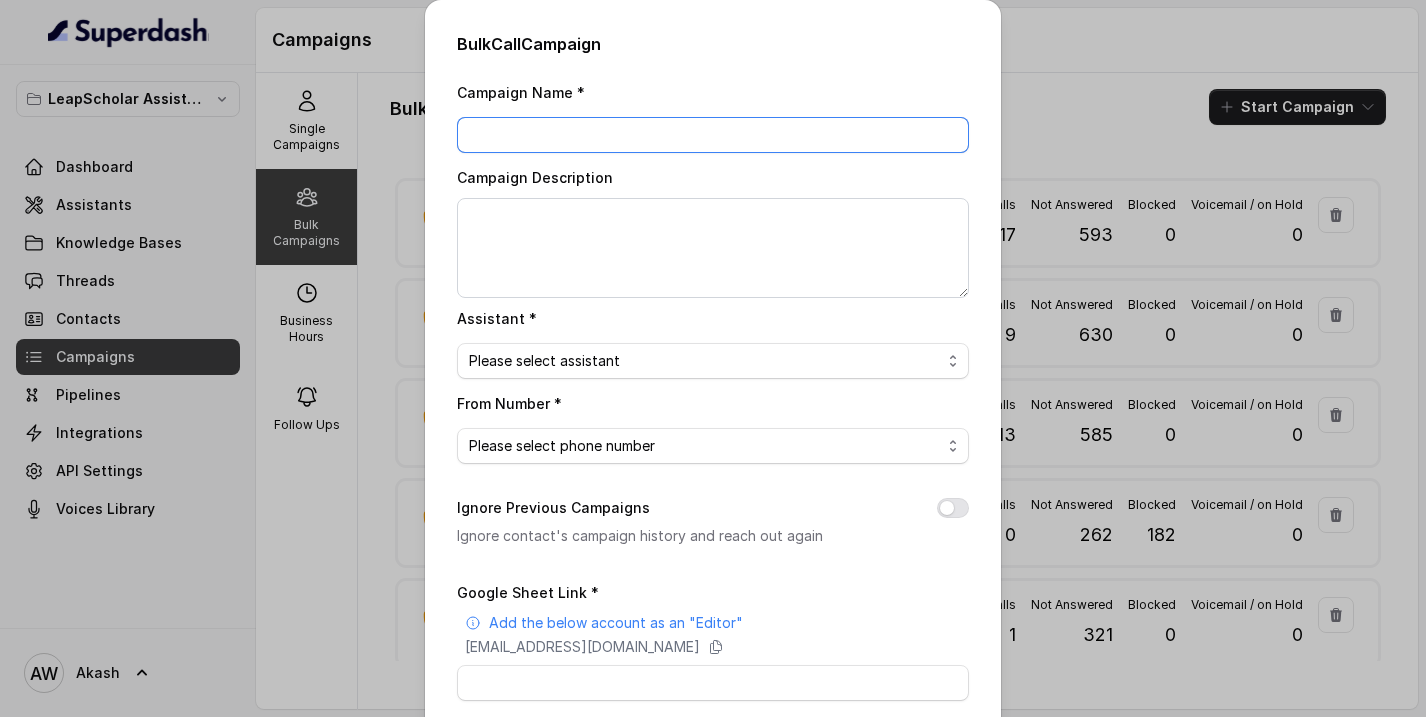 click on "Campaign Name *" at bounding box center [713, 135] 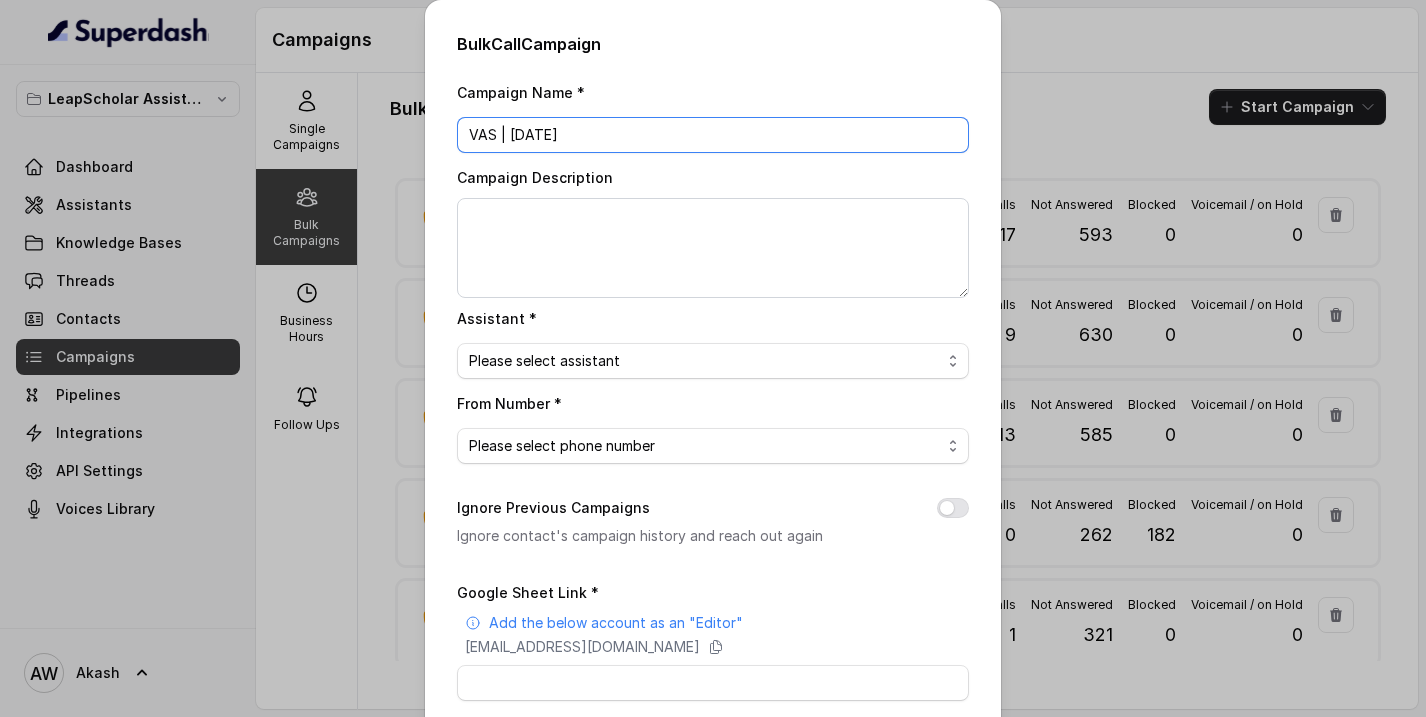 type on "VAS | [DATE]" 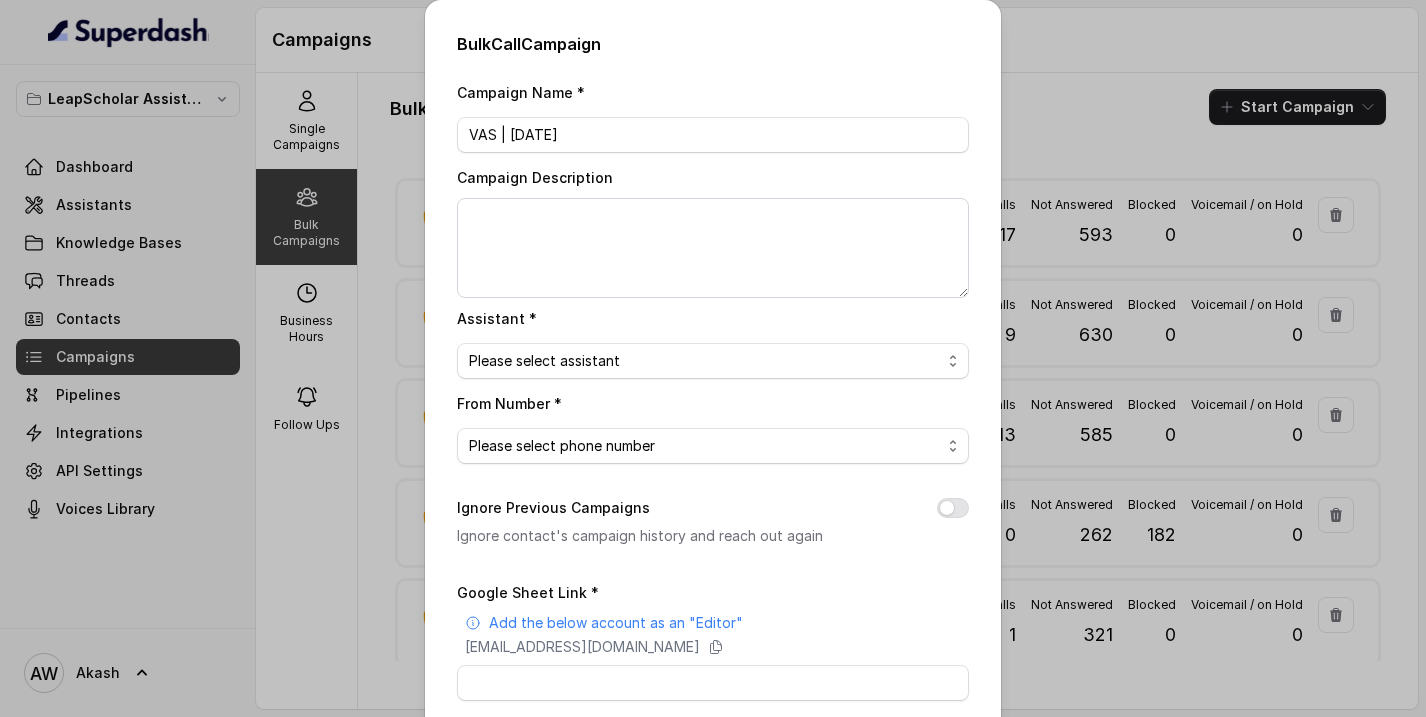 click on "Please select assistant OC-new approach Cohort 2 - IELTS Booked Final AI-RM - Not Sure | Priority Pass Final AI-RM - Not Sure | C2I Session AI Calling for Masterclass - #RK Cohort 4 - Qualified but Meeting not attended Cohort 9 - Future Intake IELTS Given Cohort 5 - Webinar Within 1 month Geebee-Test Cohort 10 - Future Intake Non-IELTS IELTS Agent 2 Cohort 14 - Generic Diva-OC VAS - RM | Heena AI-IELTS (Testing) Final AI-RM - Exam Booked Final AI-RM - Exam Given Final AI-RM - Exam Not Yet Decided BTL BoFu IELTS_DEMO_gk (agent 1)" at bounding box center (713, 361) 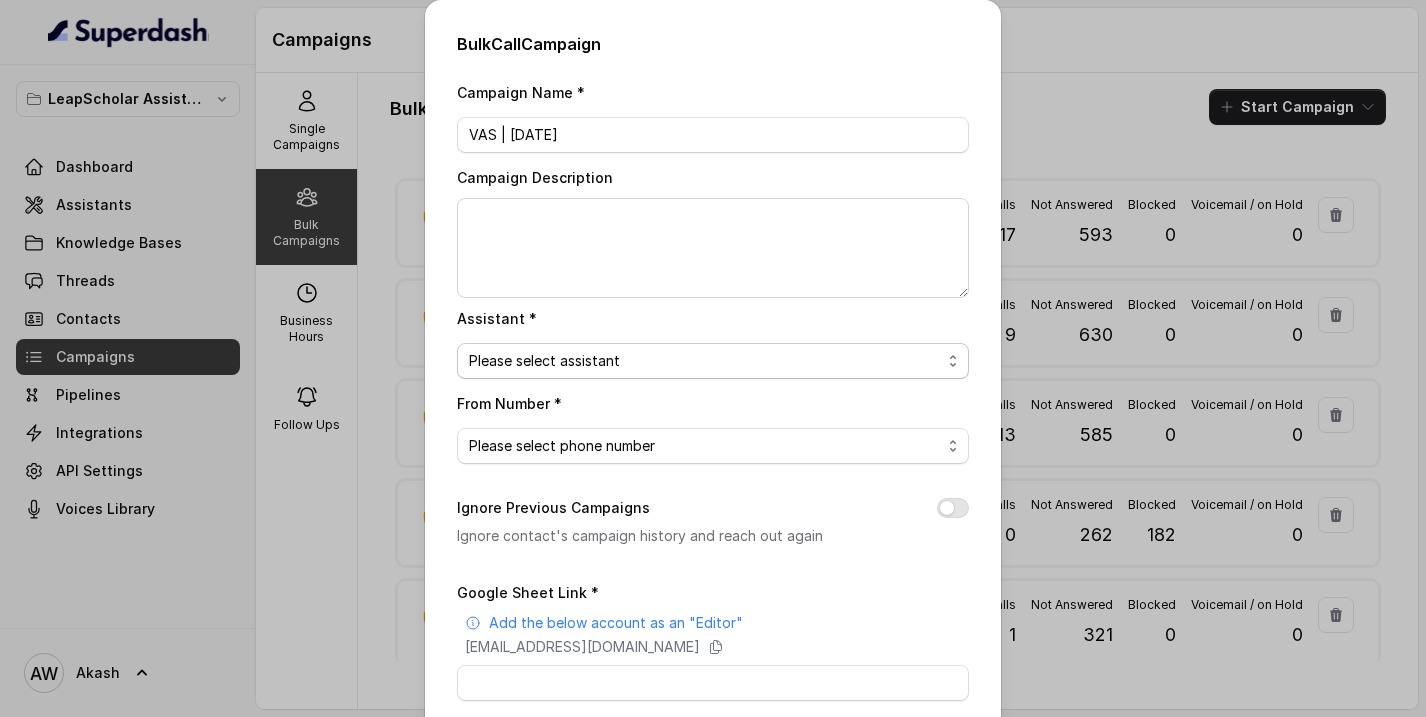 select on "67f757252dfedd505780f5f2" 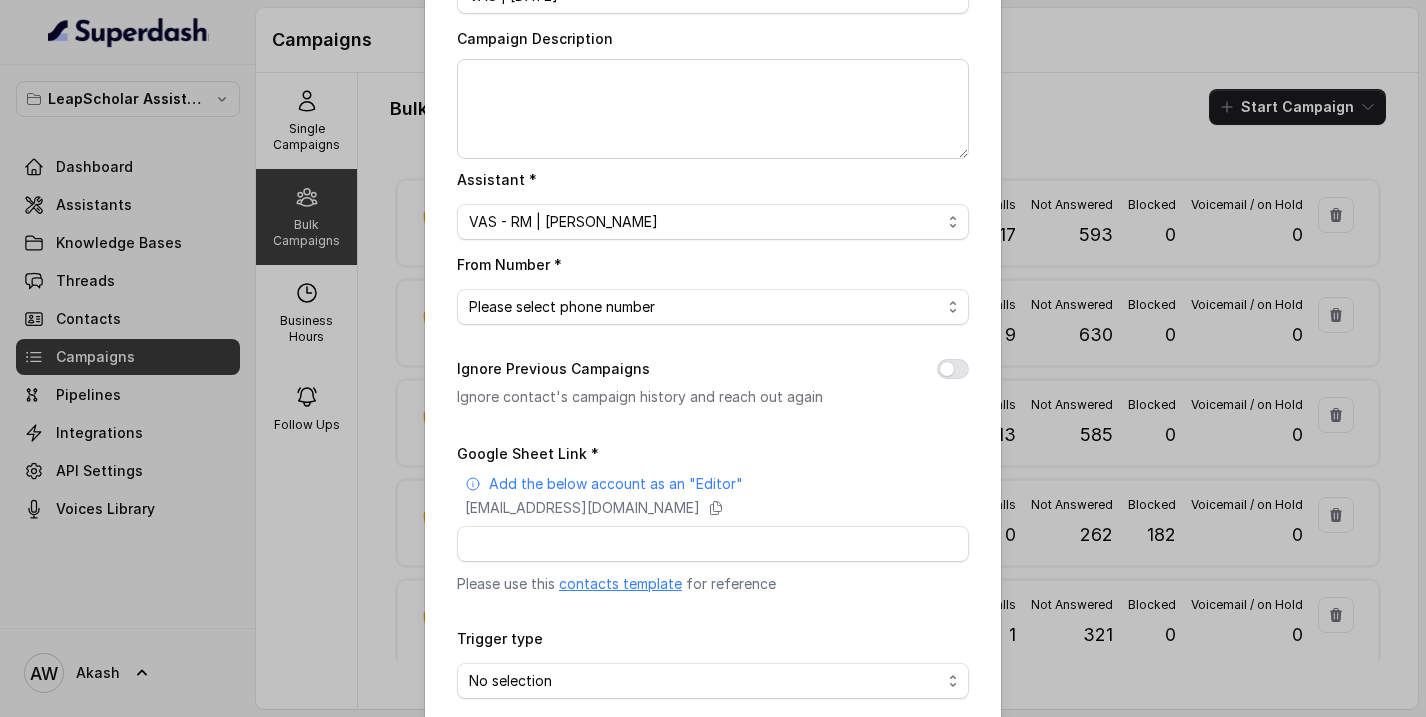 scroll, scrollTop: 142, scrollLeft: 0, axis: vertical 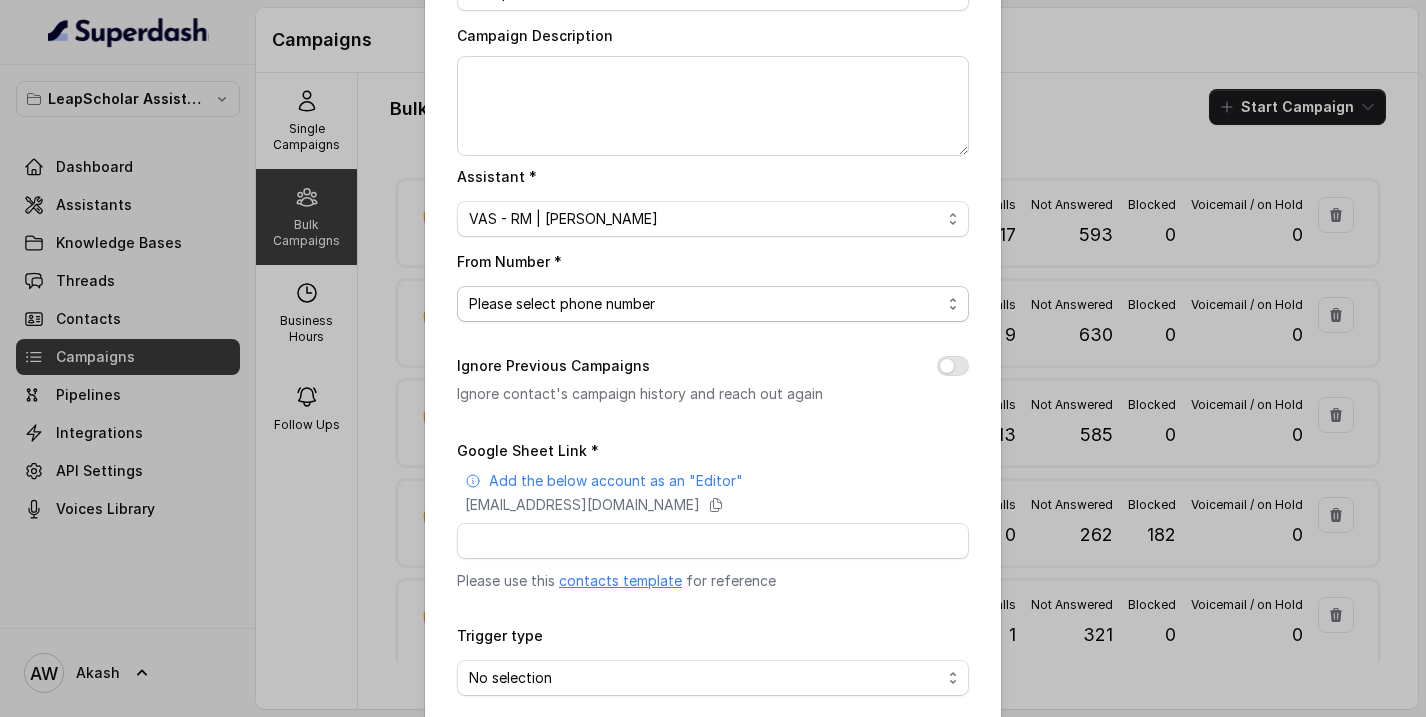 click on "Please select phone number +918035315324" at bounding box center [713, 304] 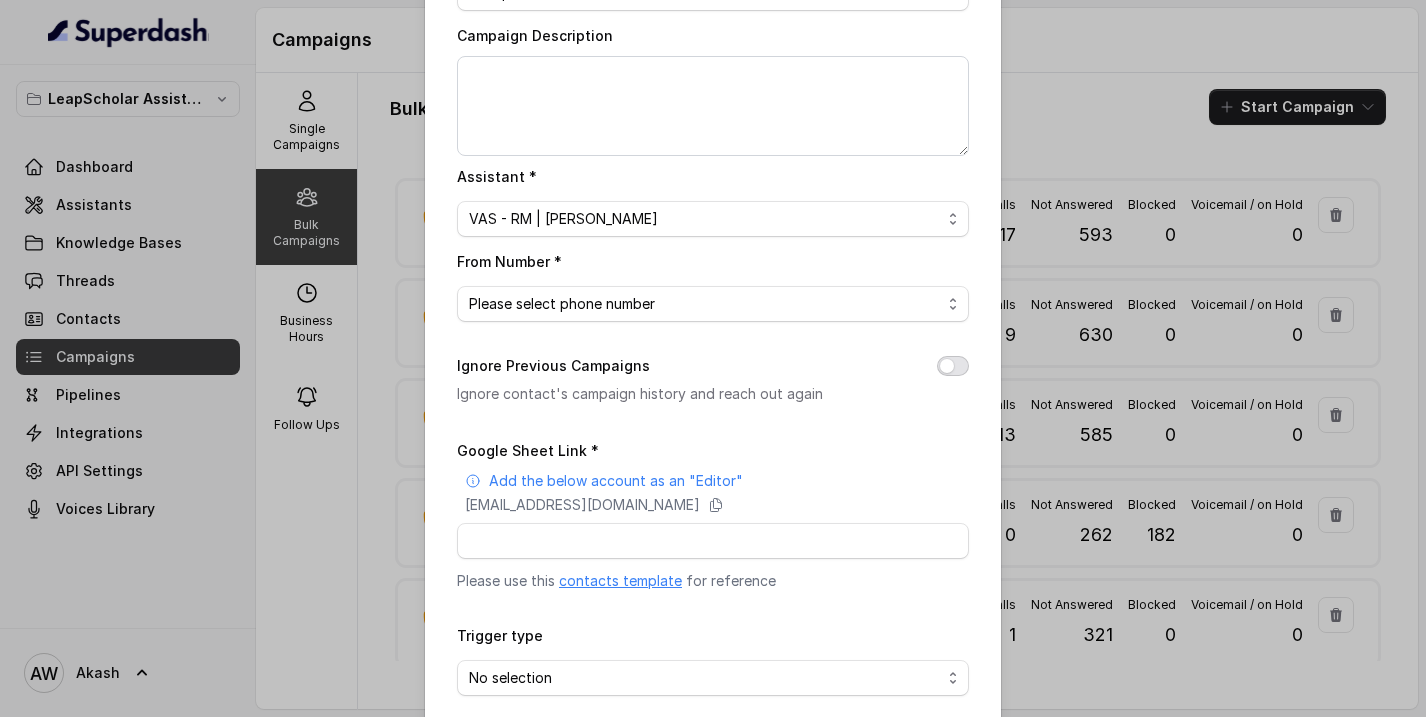 click on "Ignore Previous Campaigns" at bounding box center [953, 366] 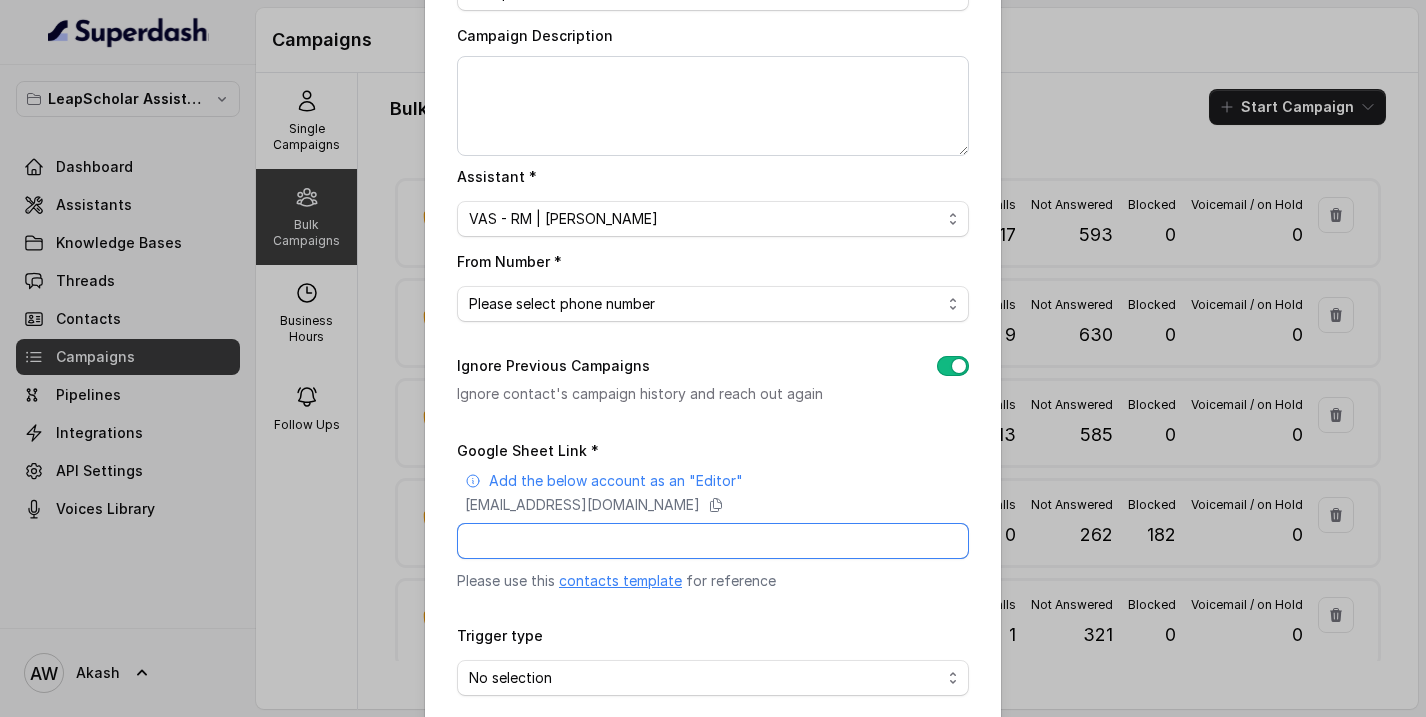 click on "Google Sheet Link *" at bounding box center (713, 541) 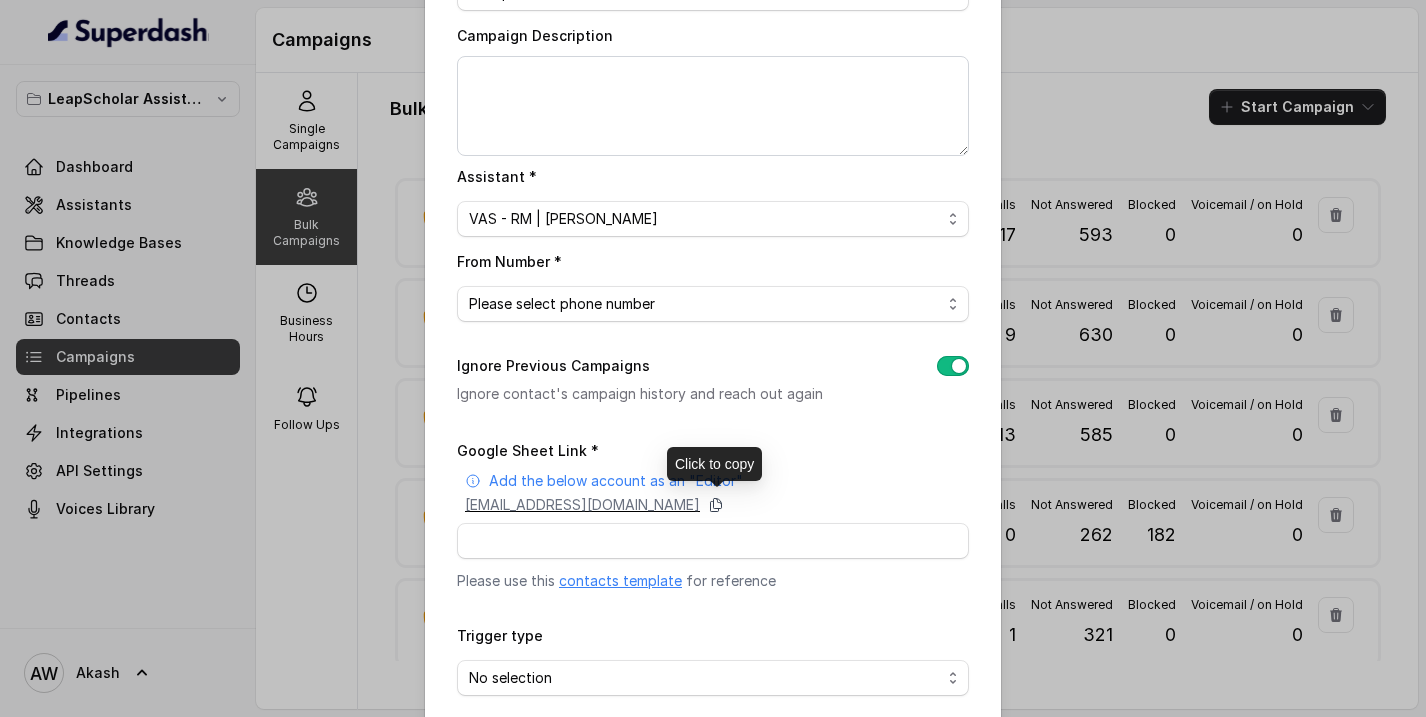 click 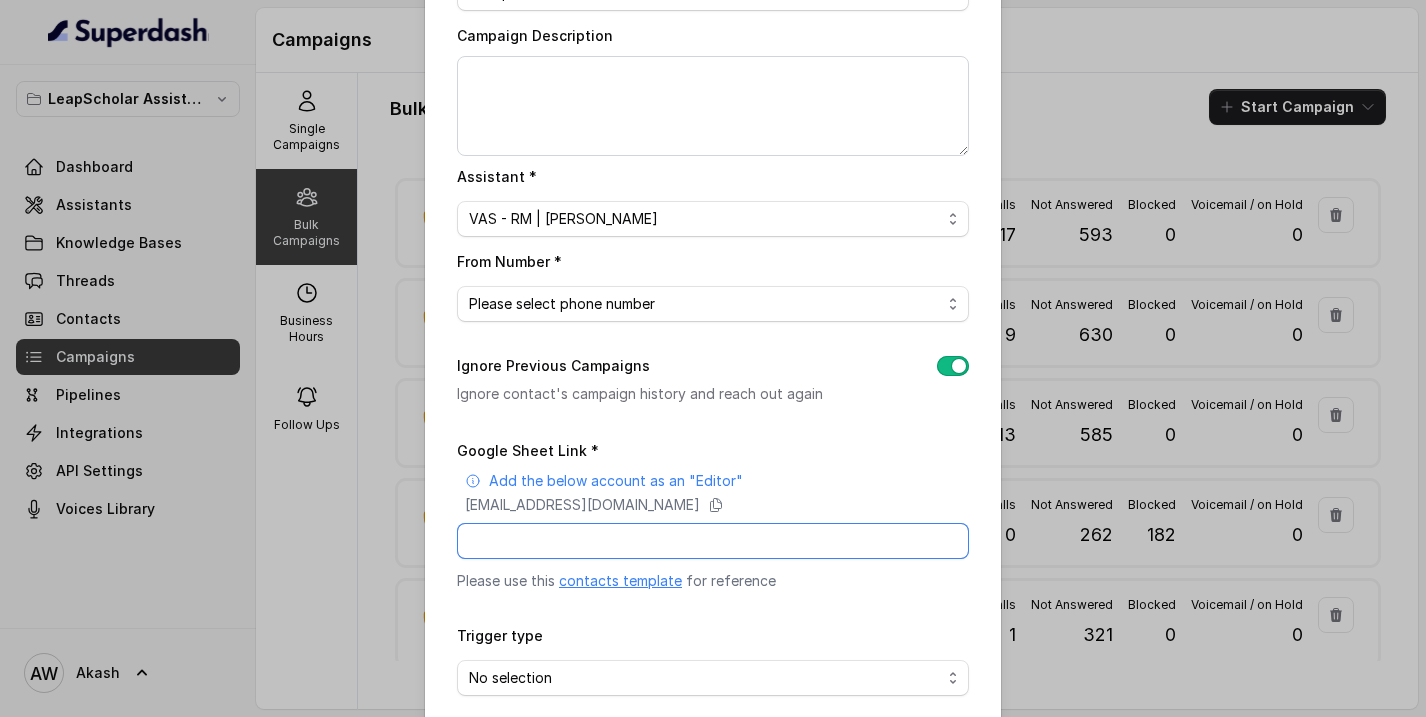 click on "Google Sheet Link *" at bounding box center (713, 541) 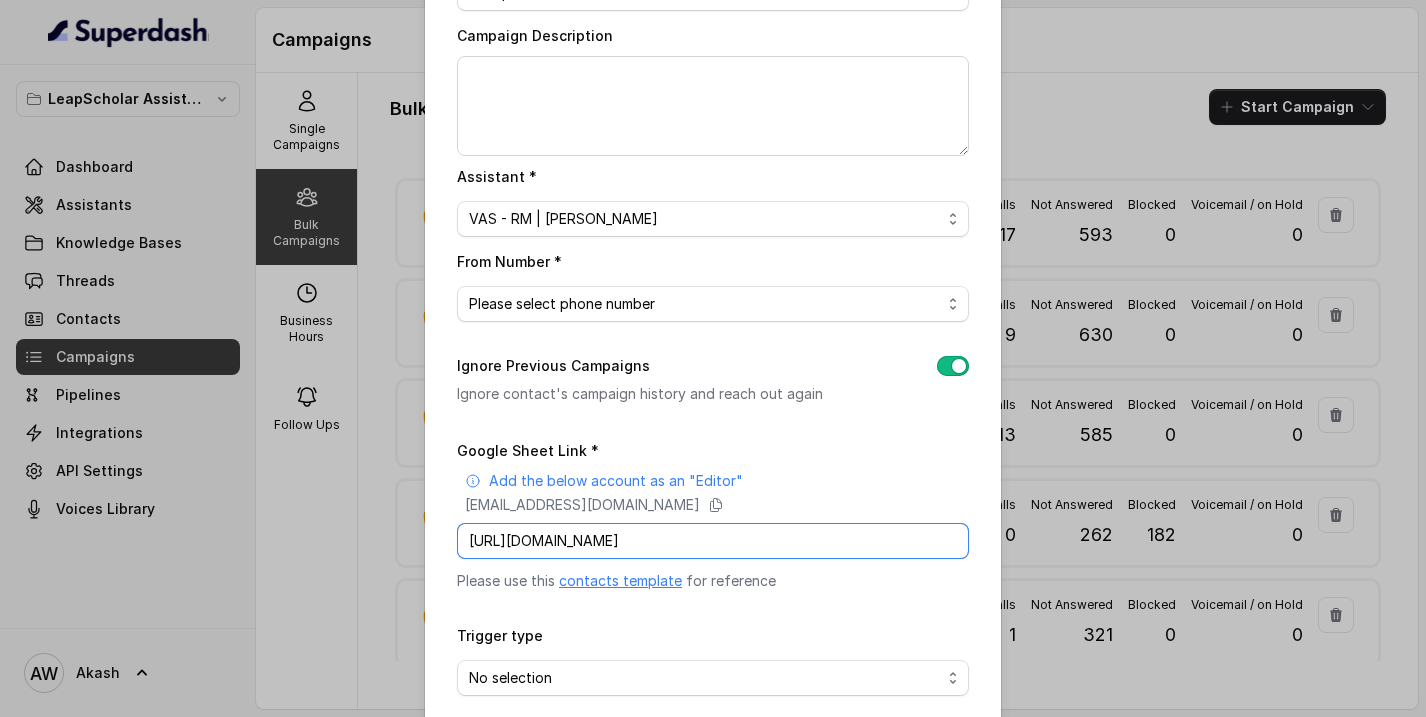 scroll, scrollTop: 0, scrollLeft: 257, axis: horizontal 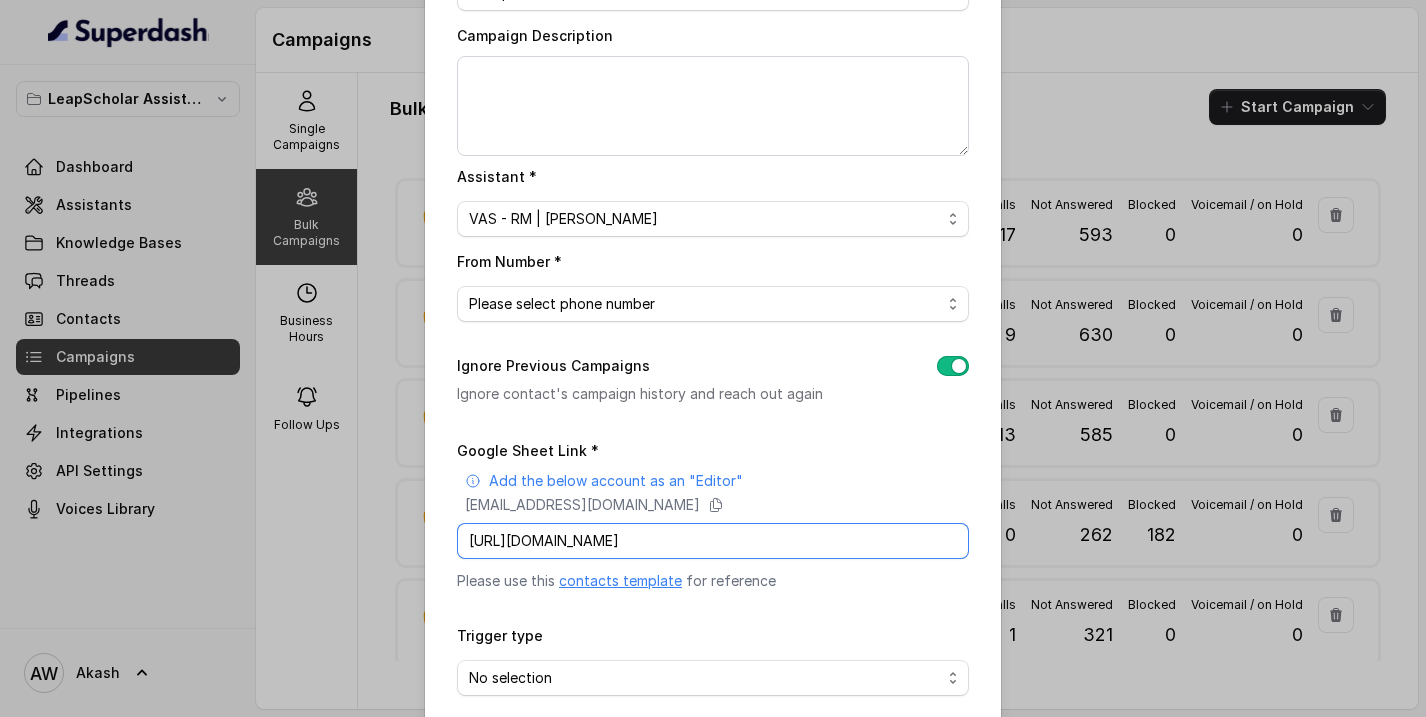 type on "https://docs.google.com/spreadsheets/d/1BZ_bPyP3-N8ap91ZiIt5_SCDh3h3ETtdW4zixLJCRfg/edit?gid=0#gid=0" 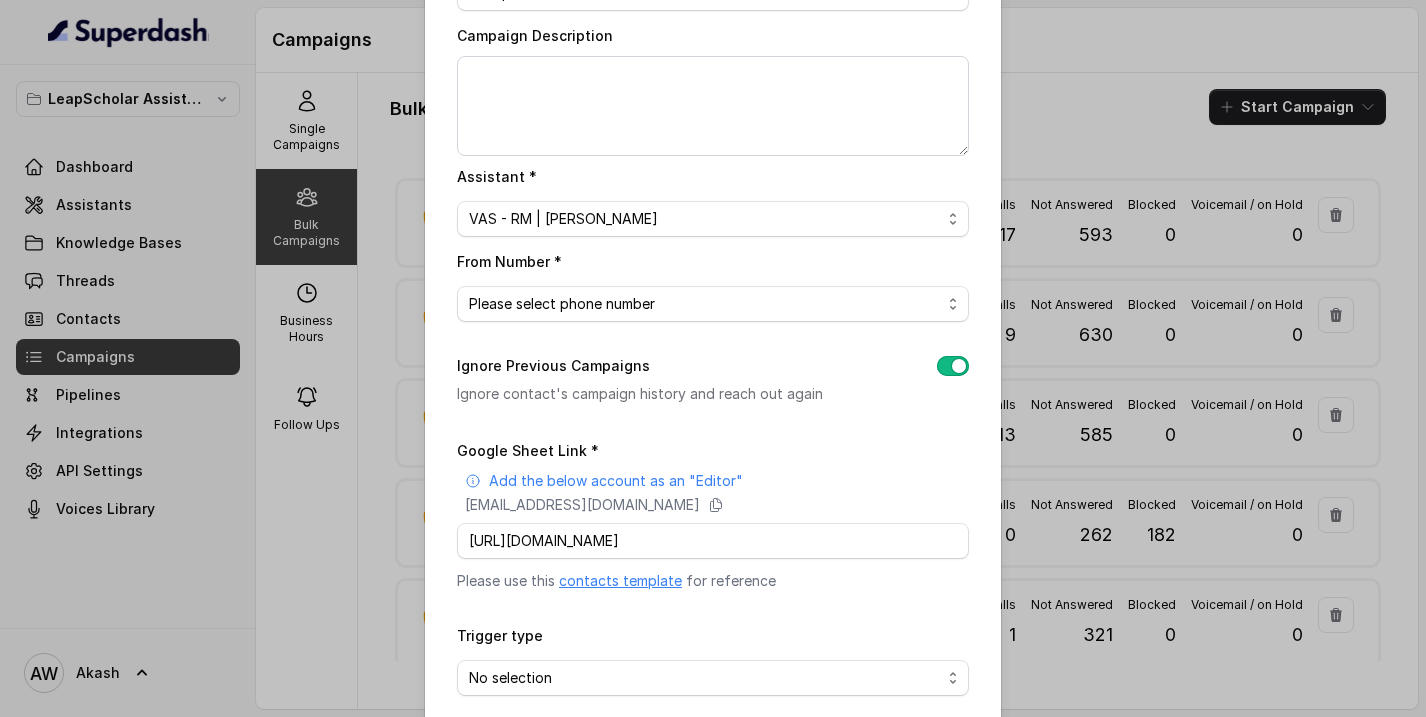 click on "Campaign Name * VAS | 28th July Campaign Description Assistant * Please select assistant OC-new approach Cohort 2 - IELTS Booked Final AI-RM - Not Sure | Priority Pass Final AI-RM - Not Sure | C2I Session AI Calling for Masterclass - #RK Cohort 4 - Qualified but Meeting not attended Cohort 9 - Future Intake IELTS Given Cohort 5 - Webinar Within 1 month Geebee-Test Cohort 10 - Future Intake Non-IELTS IELTS Agent 2 Cohort 14 - Generic Diva-OC VAS - RM | Heena AI-IELTS (Testing) Final AI-RM - Exam Booked Final AI-RM - Exam Given Final AI-RM - Exam Not Yet Decided BTL BoFu IELTS_DEMO_gk (agent 1) From Number * Please select phone number +918035315324 Ignore Previous Campaigns Ignore contact's campaign history and reach out again Google Sheet Link * Add the below account as an "Editor" superdash@superdash-382709.iam.gserviceaccount.com https://docs.google.com/spreadsheets/d/1BZ_bPyP3-N8ap91ZiIt5_SCDh3h3ETtdW4zixLJCRfg/edit?gid=0#gid=0 Please use this   contacts template   for reference Trigger type No selection" at bounding box center [713, 351] 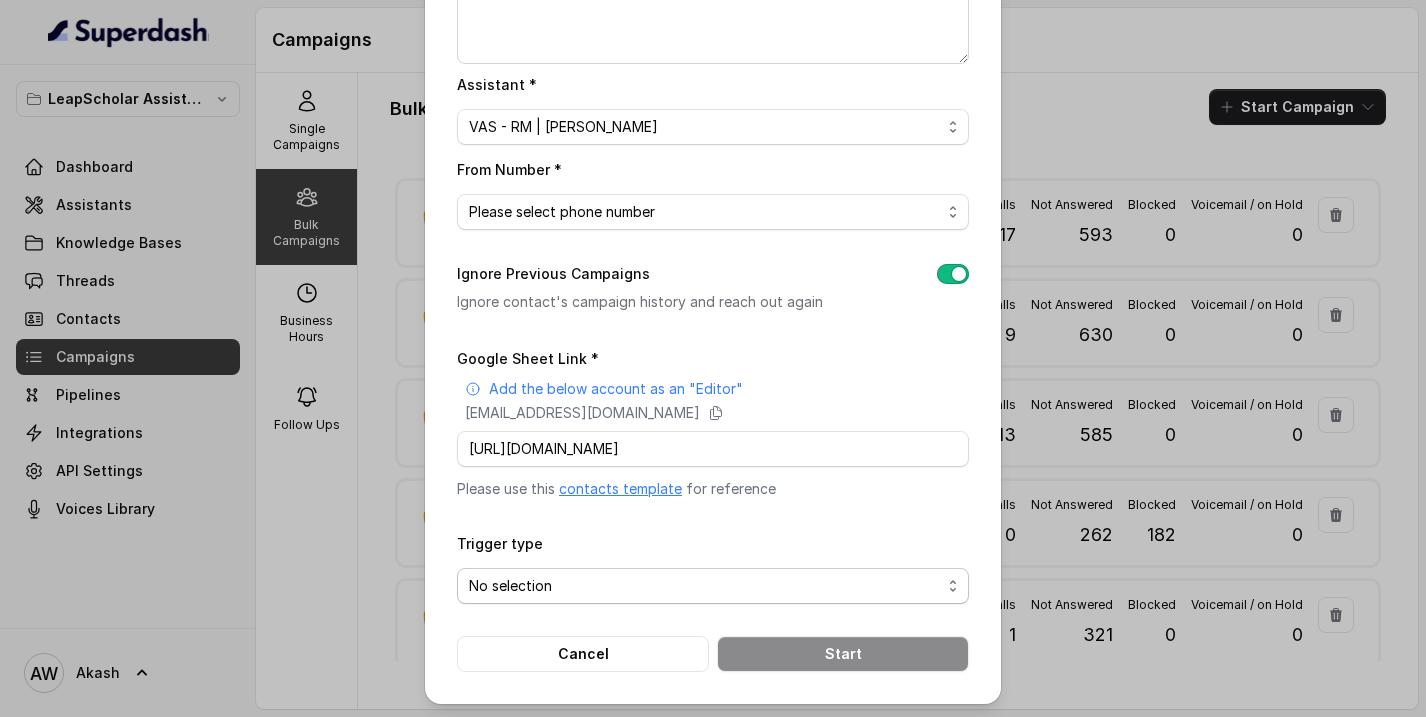 click on "No selection Trigger Immediately Trigger Based on Business Hours & Follow Ups" at bounding box center (713, 586) 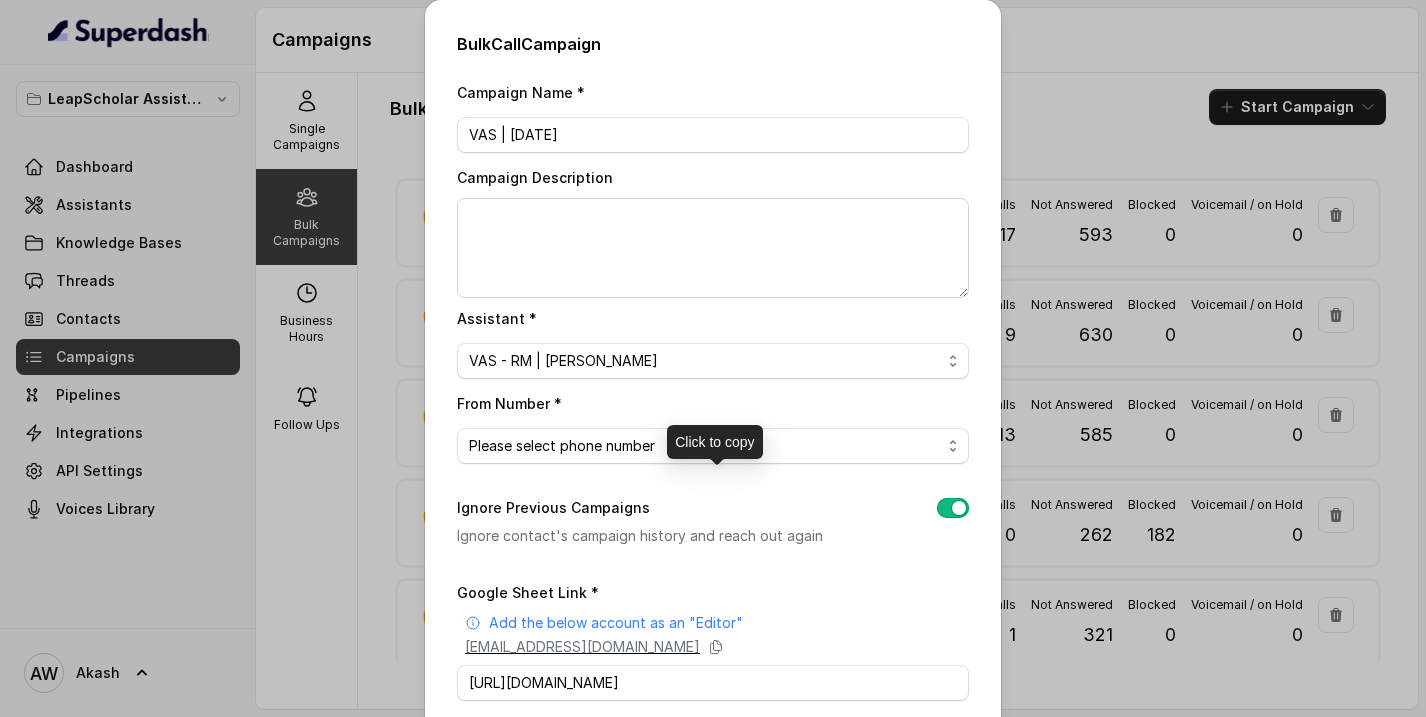 scroll, scrollTop: 234, scrollLeft: 0, axis: vertical 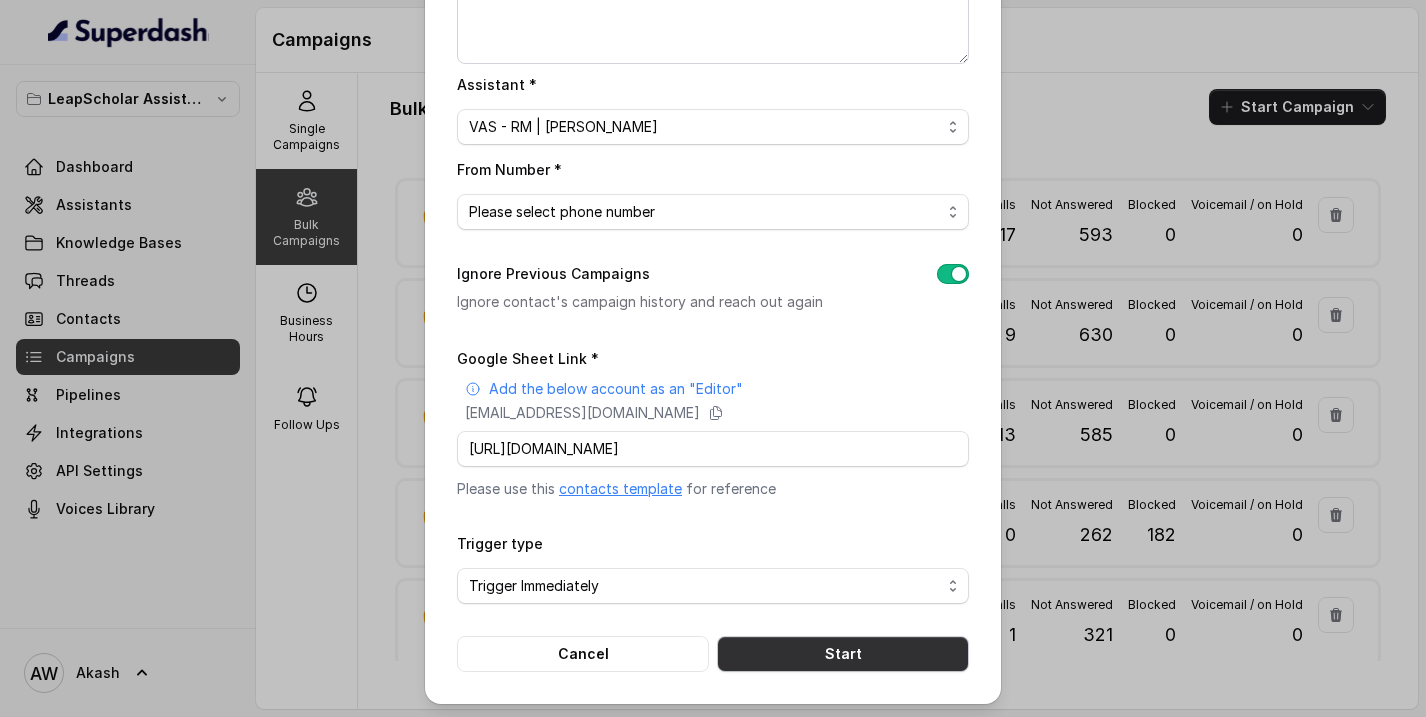 click on "Start" at bounding box center (843, 654) 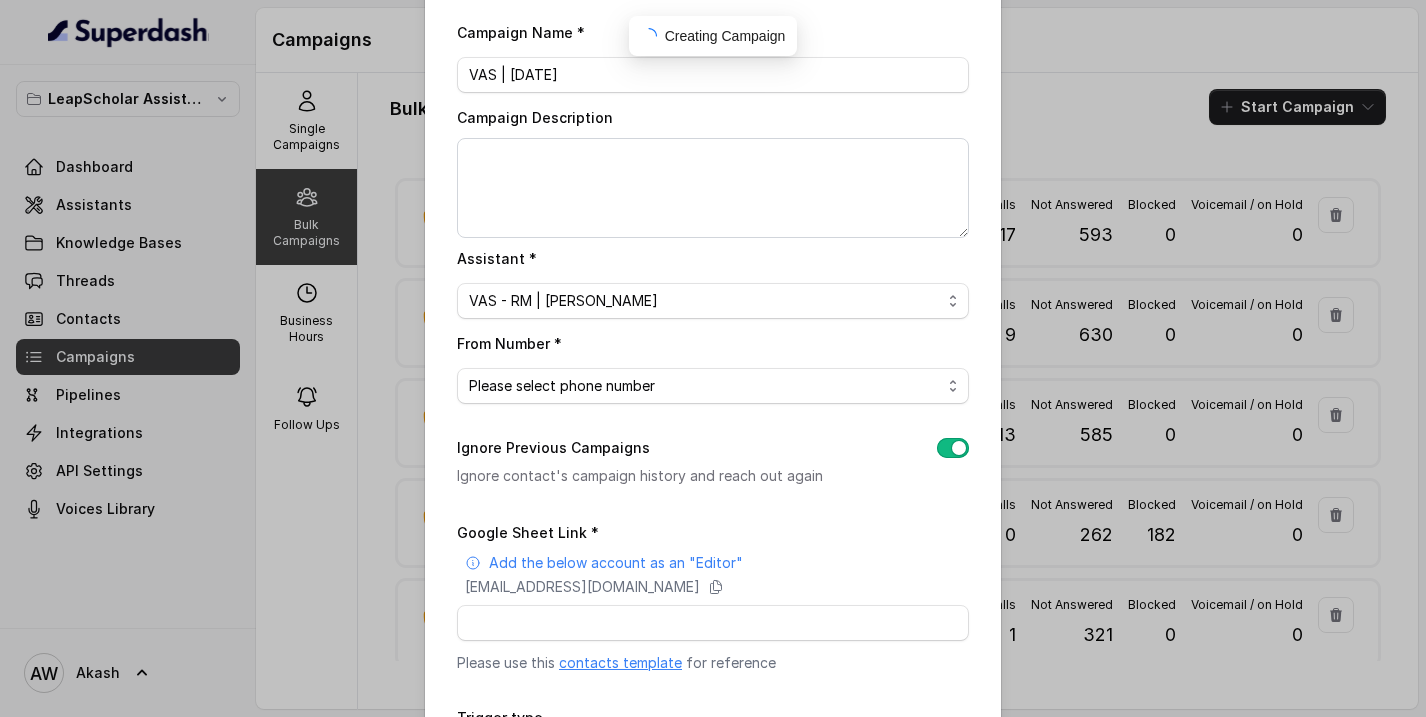 scroll, scrollTop: 0, scrollLeft: 0, axis: both 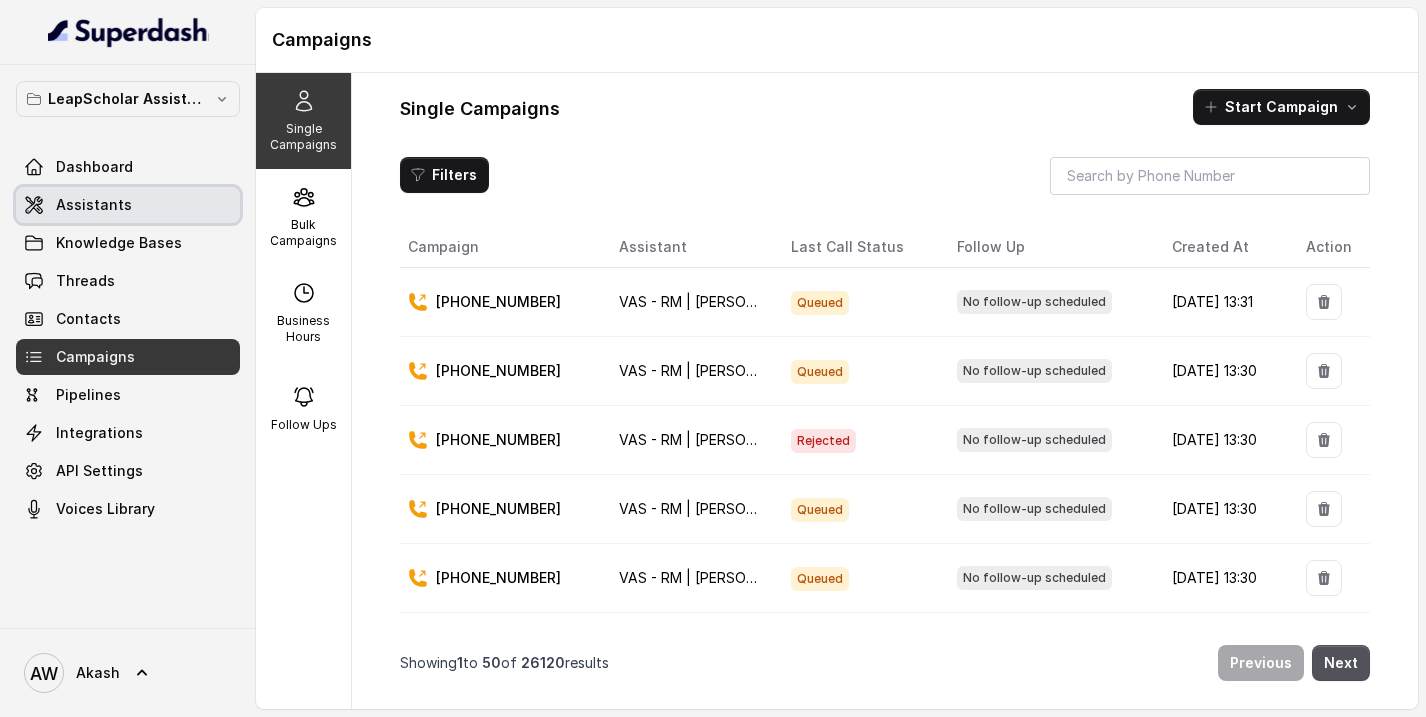 click on "Assistants" at bounding box center (94, 205) 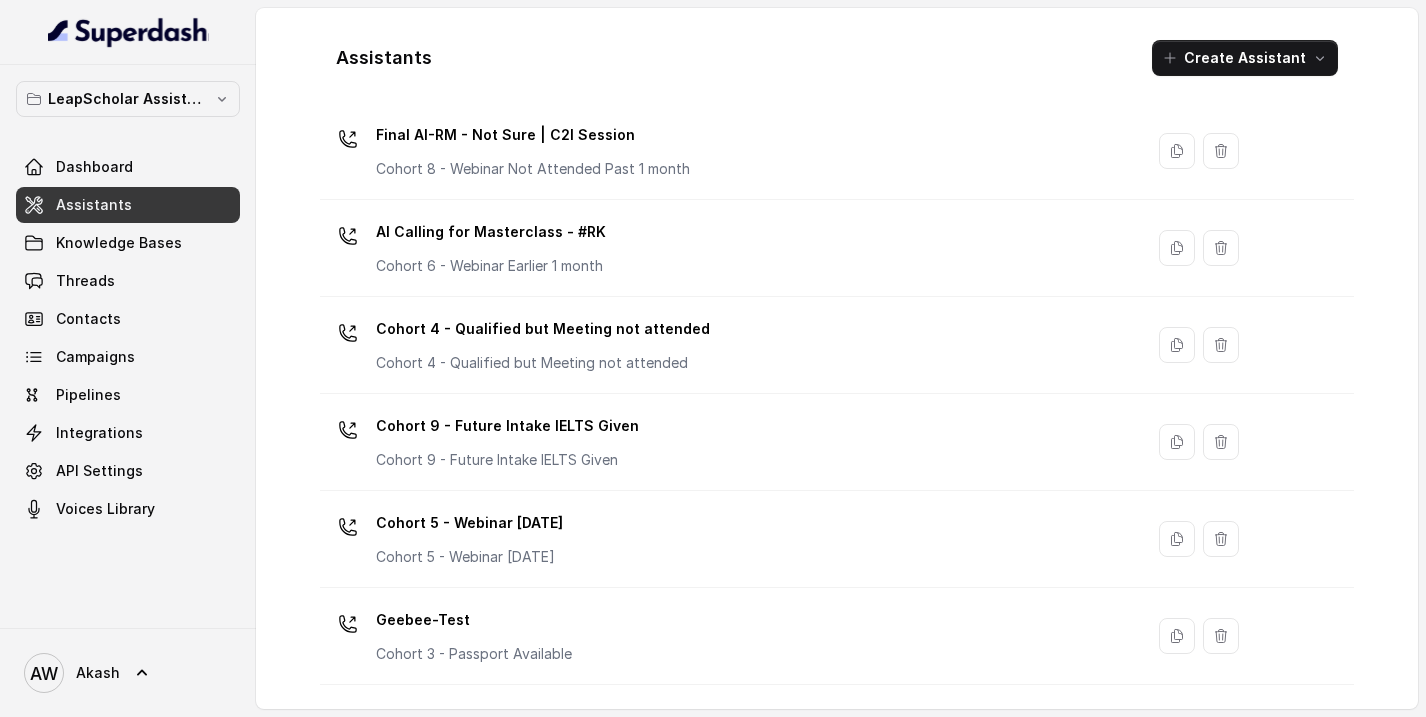 scroll, scrollTop: 367, scrollLeft: 0, axis: vertical 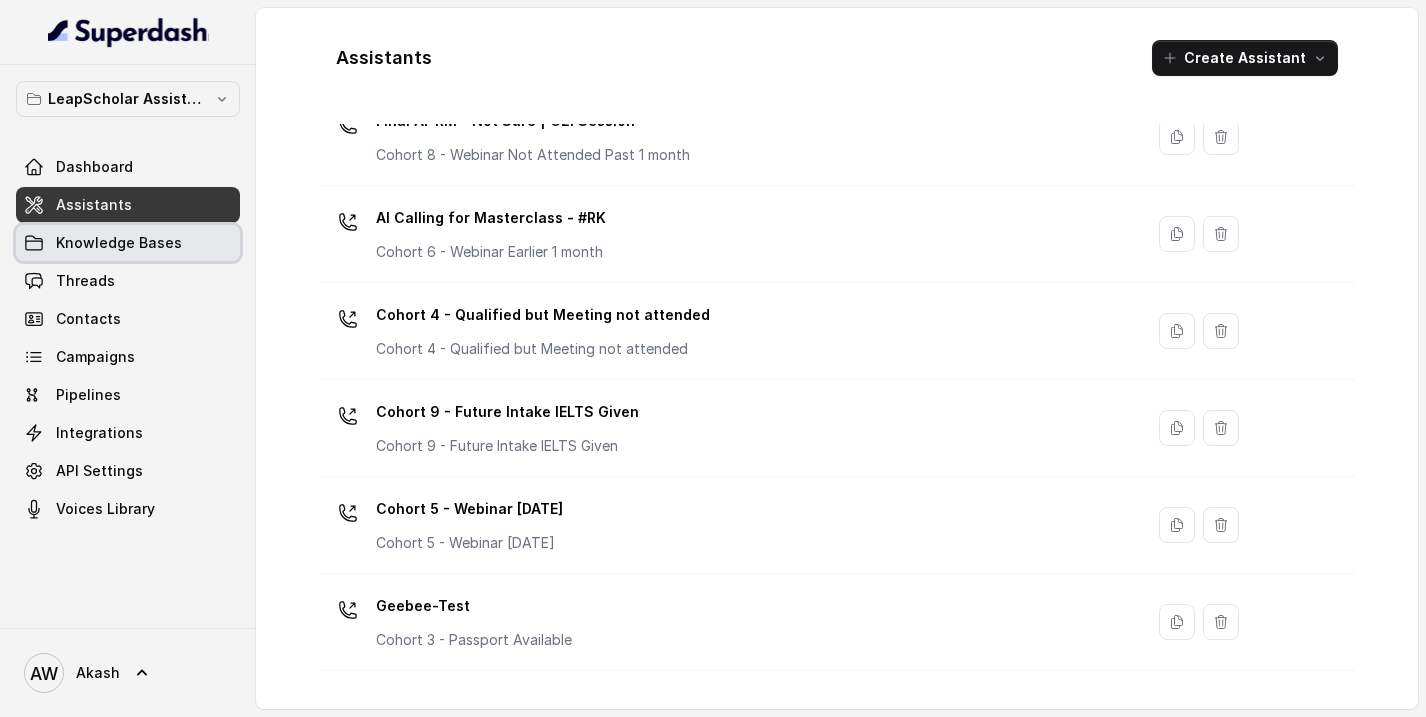 click on "Knowledge Bases" at bounding box center [128, 243] 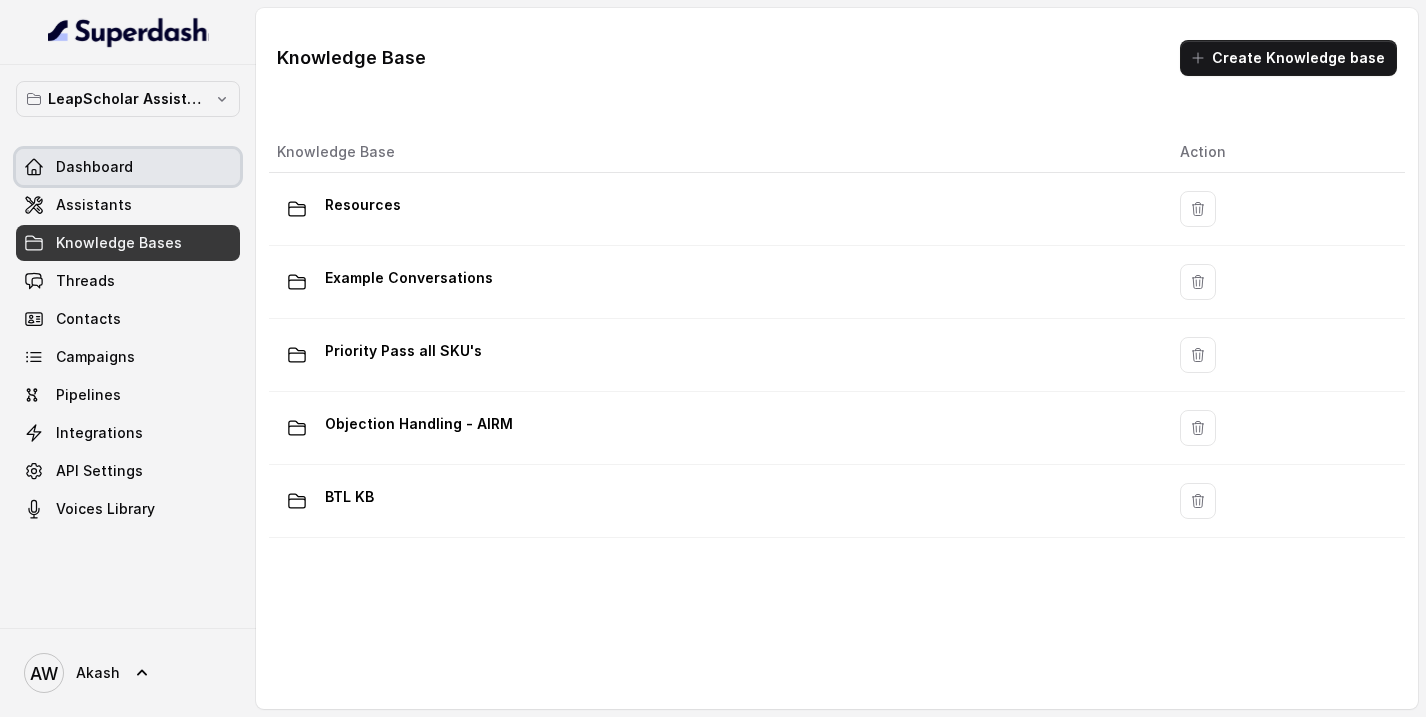 click on "Dashboard" at bounding box center [128, 167] 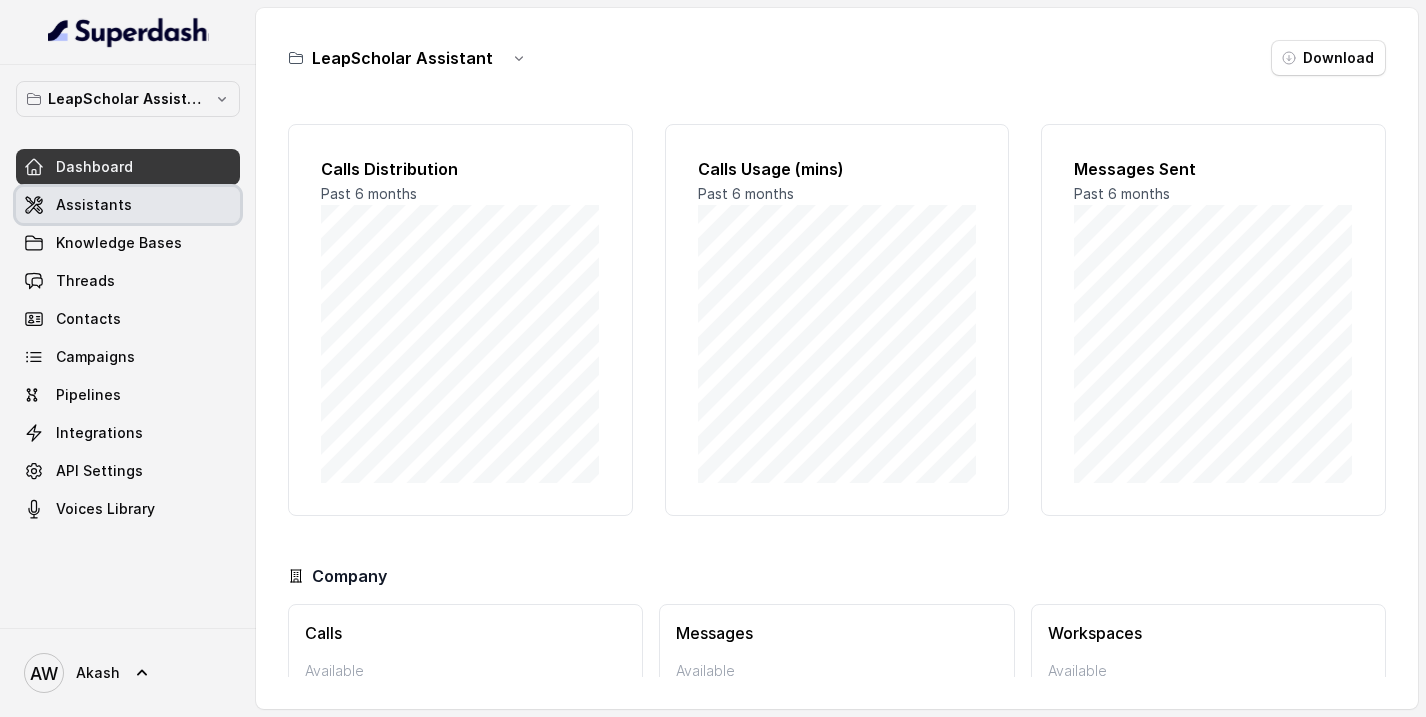click on "Assistants" at bounding box center [94, 205] 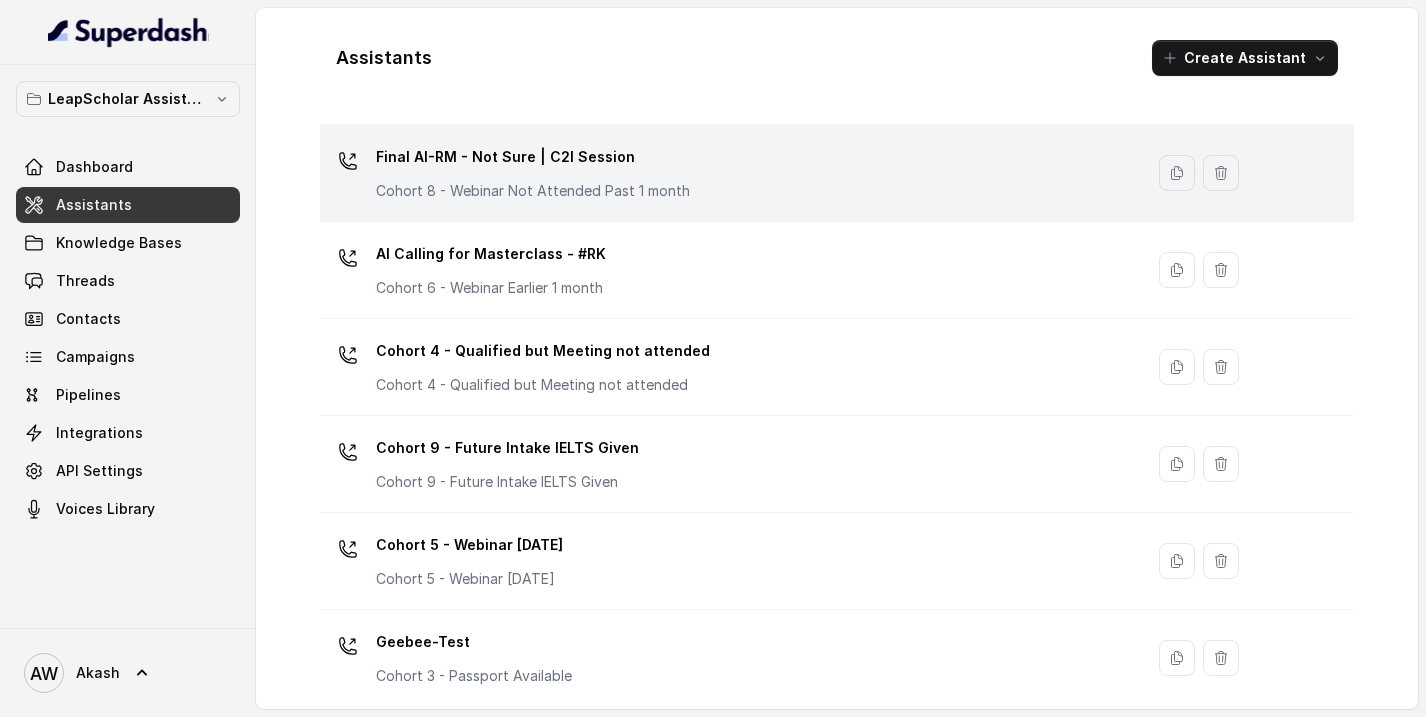 scroll, scrollTop: 337, scrollLeft: 0, axis: vertical 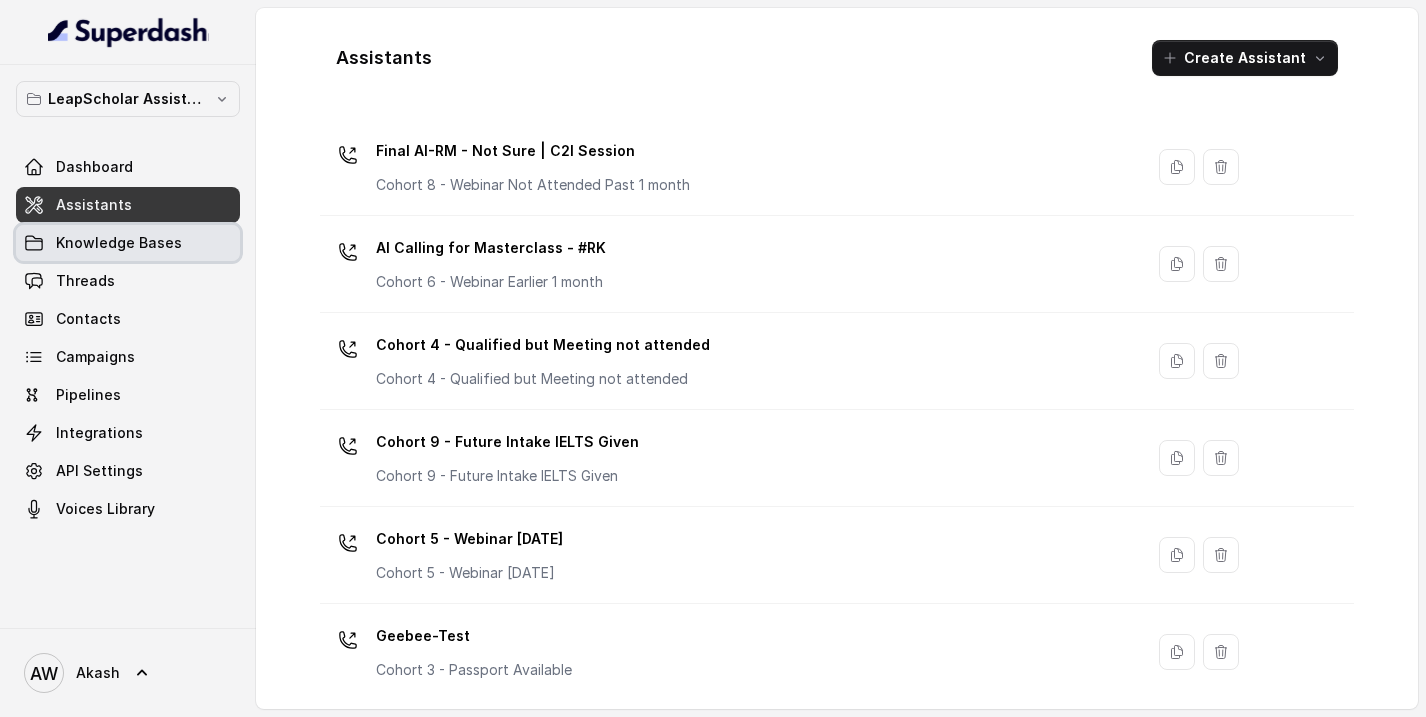 click on "Knowledge Bases" at bounding box center (119, 243) 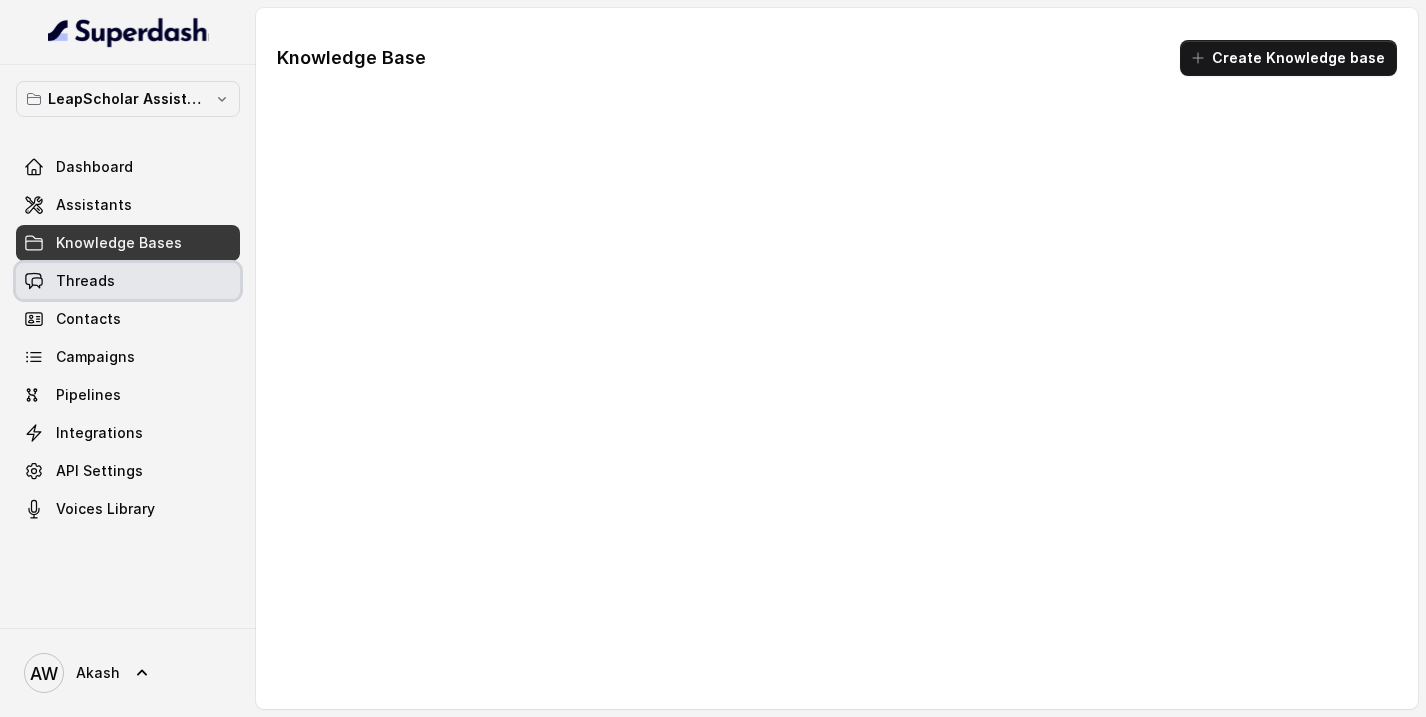 click on "Threads" at bounding box center [128, 281] 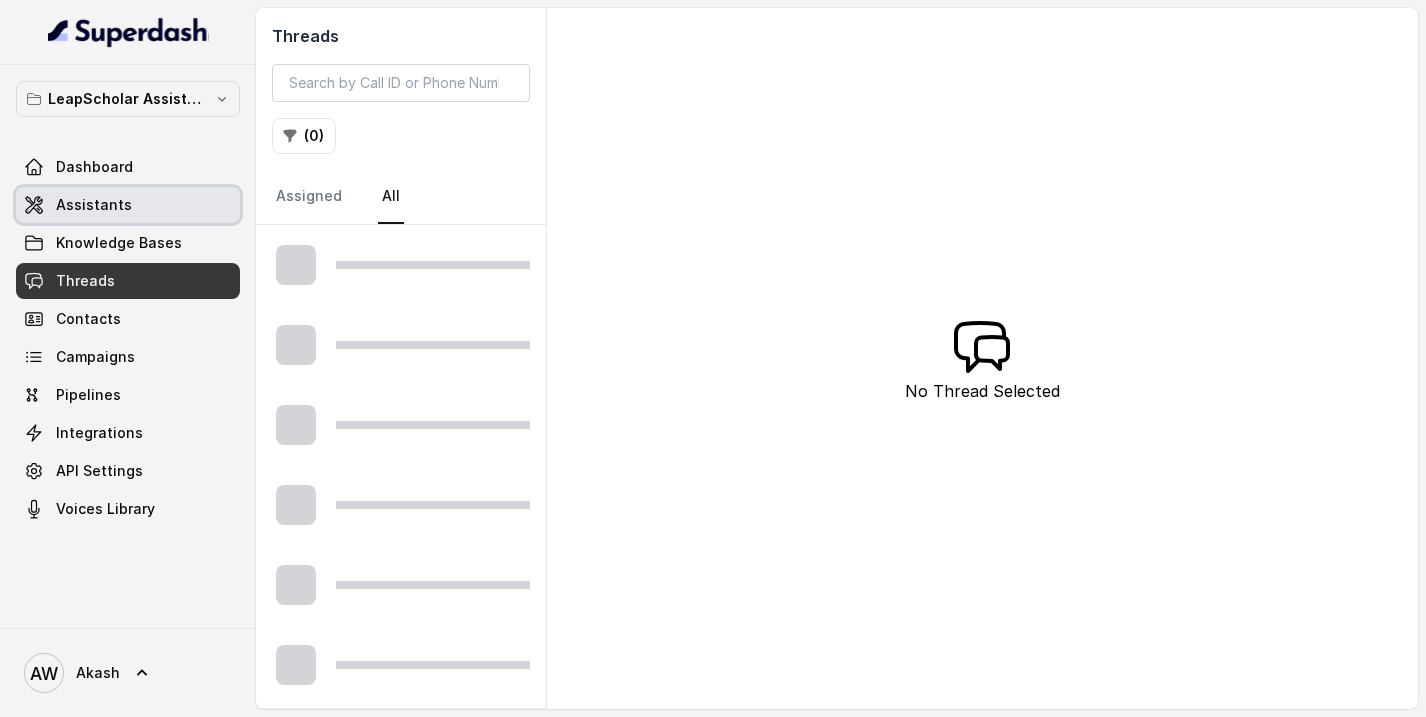click on "Assistants" at bounding box center [128, 205] 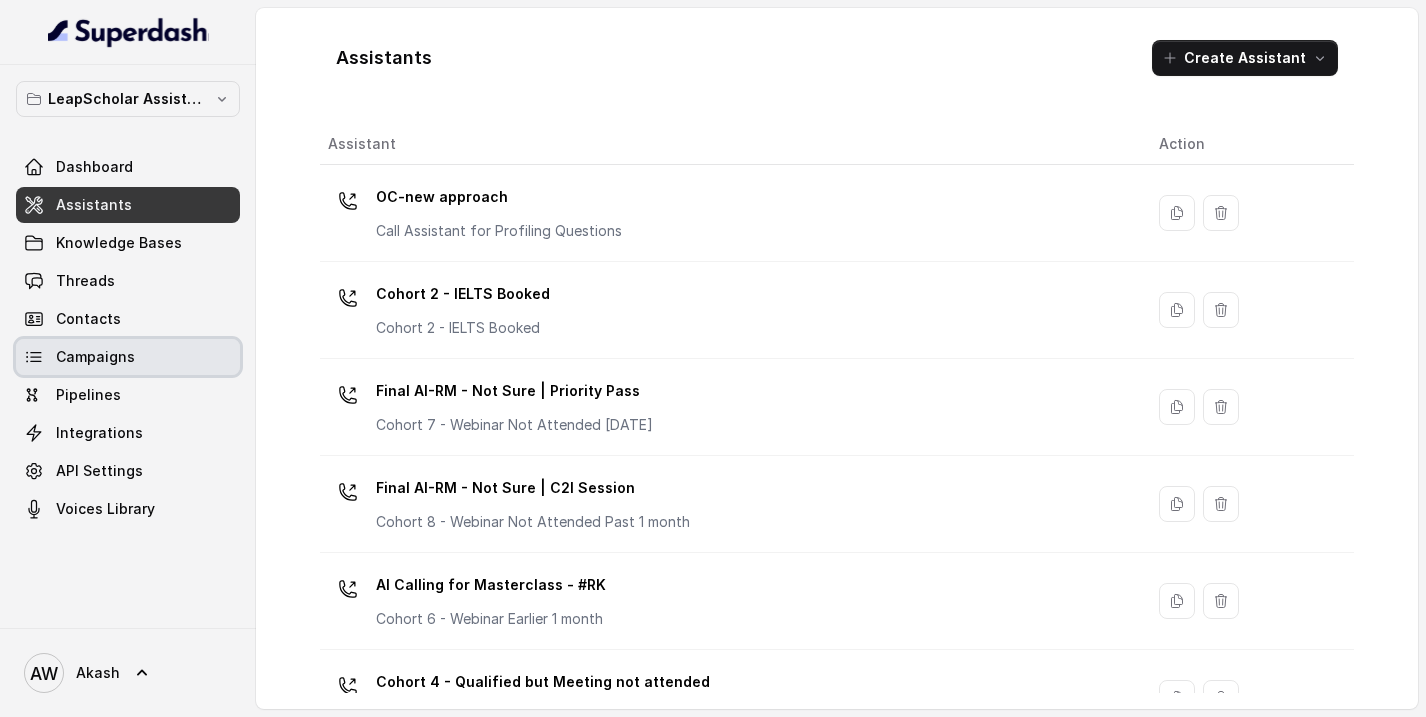 click on "Campaigns" at bounding box center [128, 357] 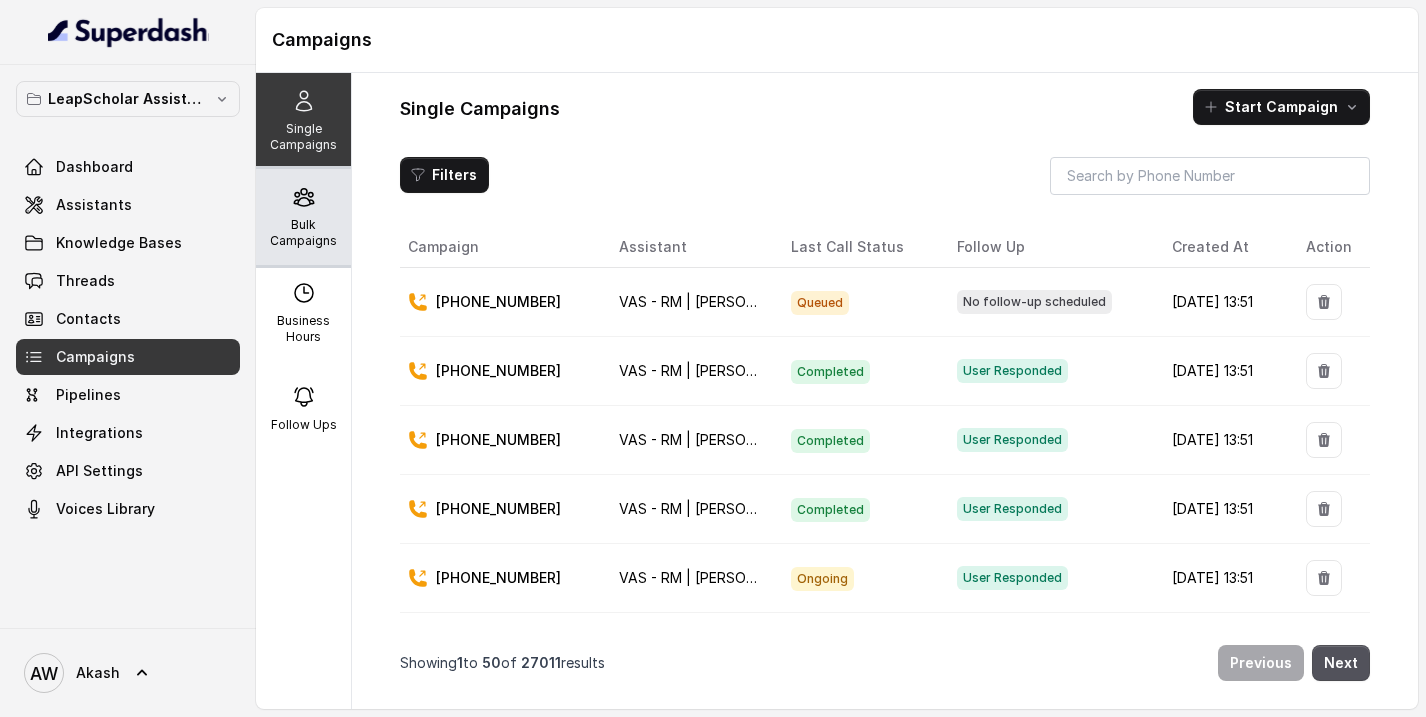 click 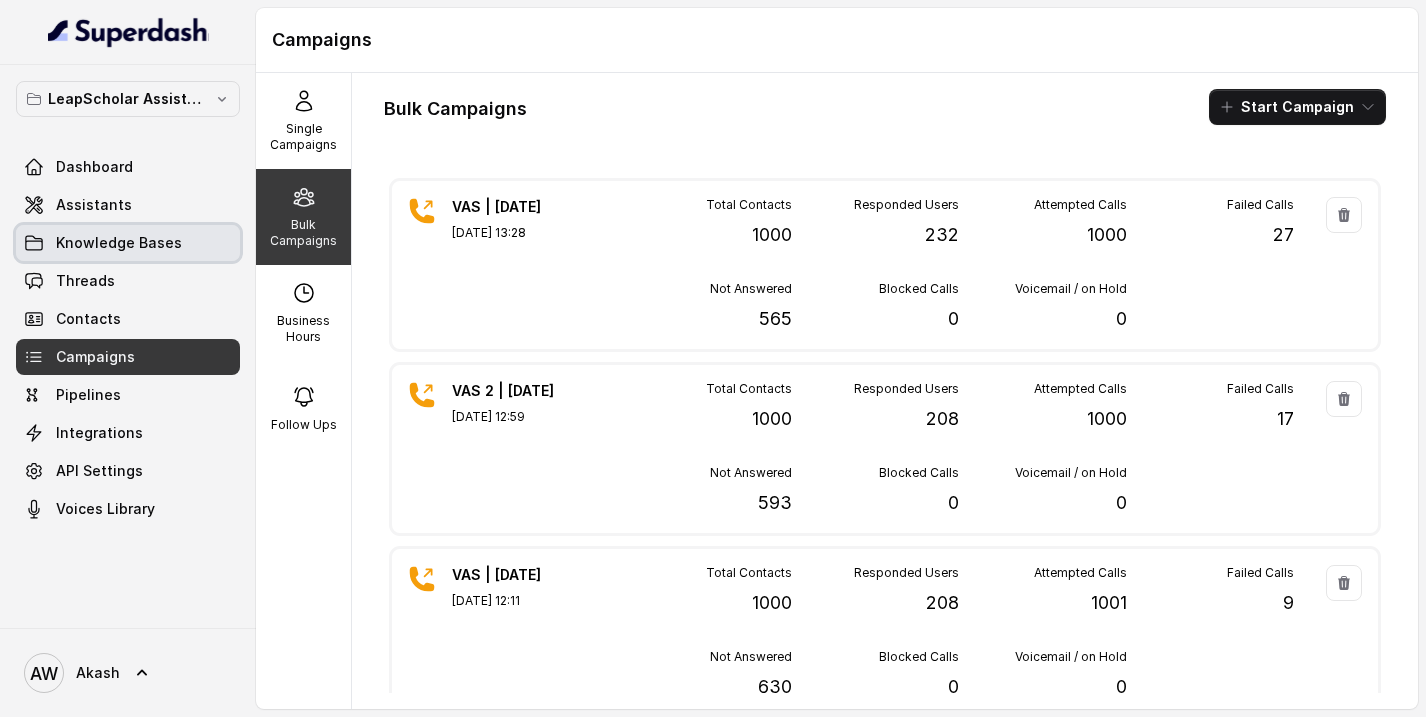 click on "Knowledge Bases" at bounding box center (119, 243) 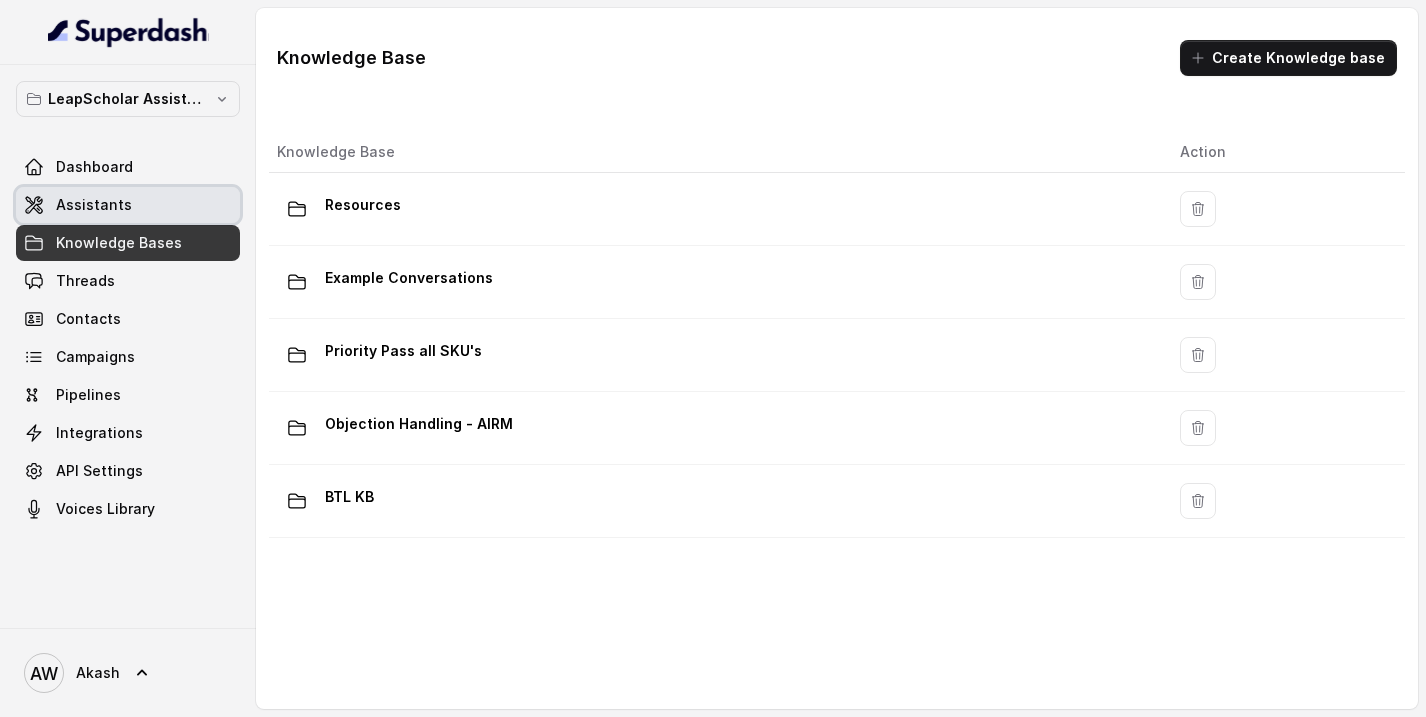 click on "Assistants" at bounding box center (94, 205) 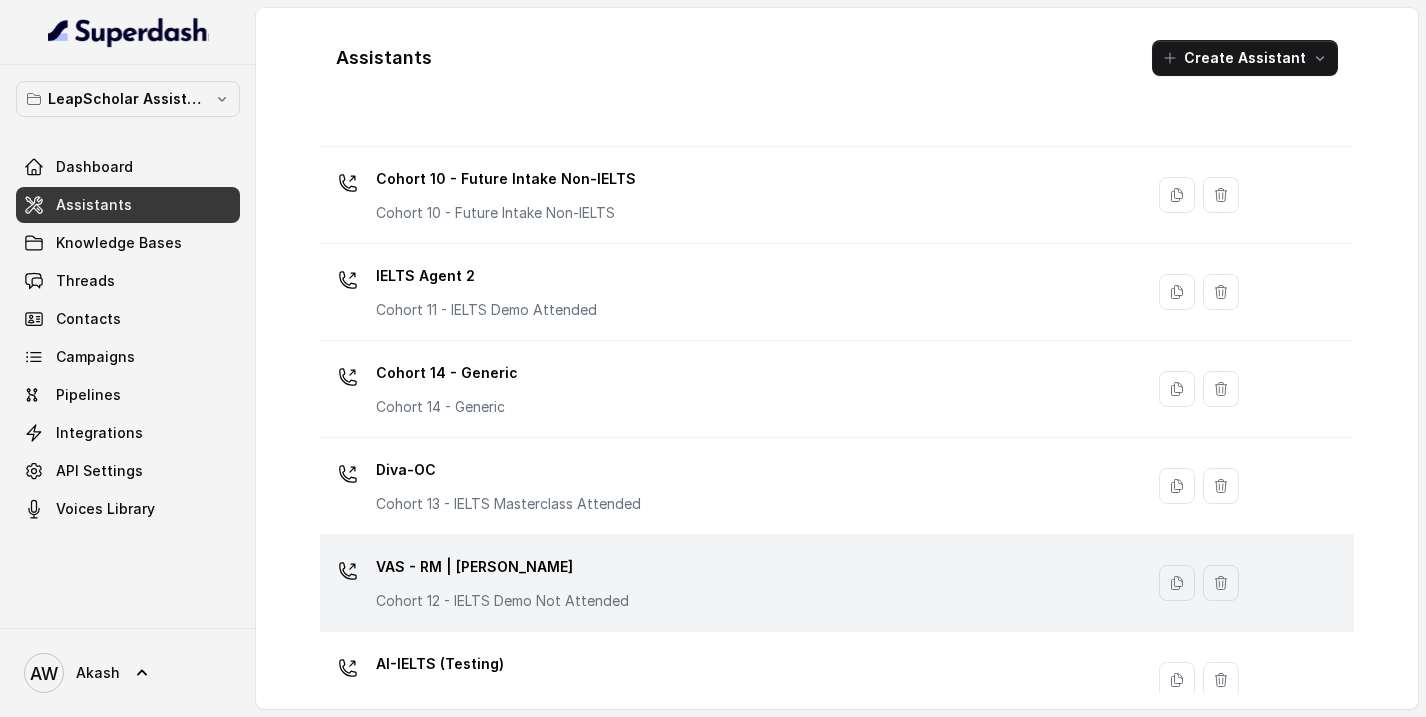 scroll, scrollTop: 933, scrollLeft: 0, axis: vertical 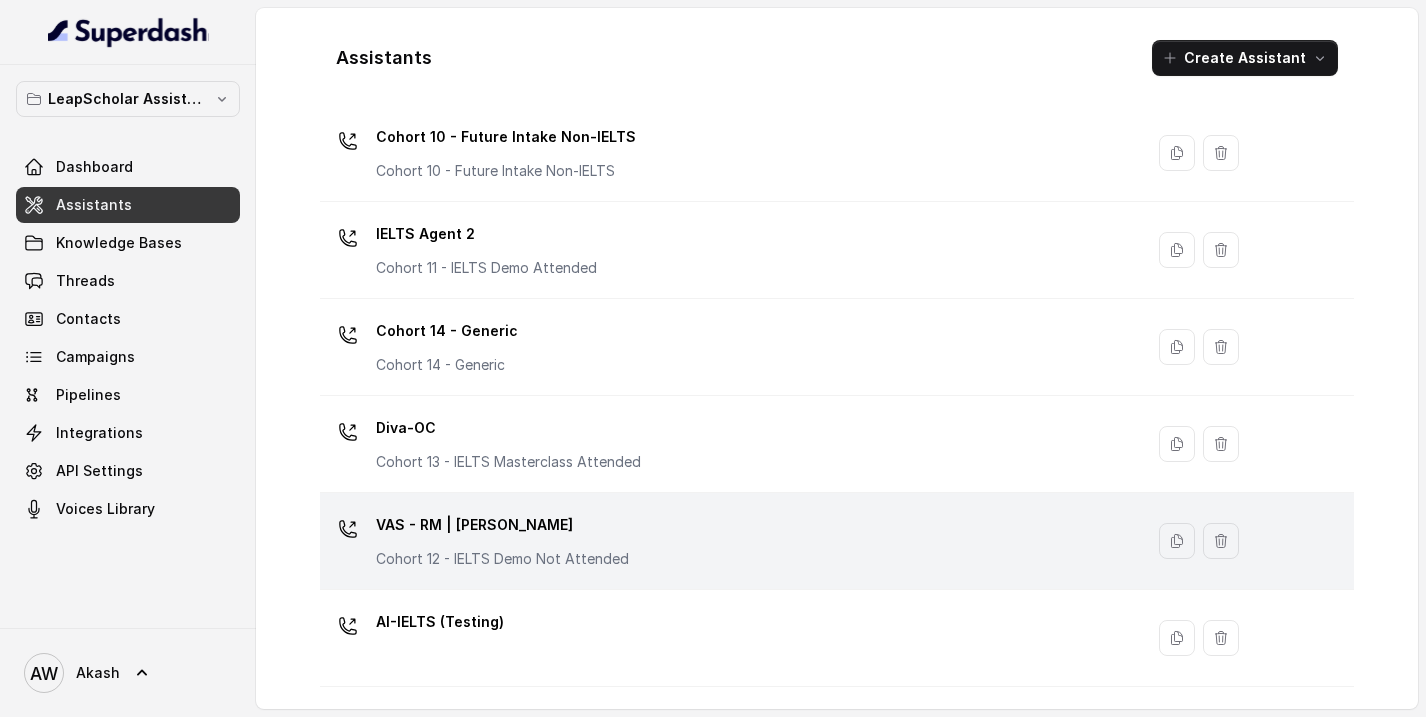 click on "VAS - RM | [PERSON_NAME]" at bounding box center (502, 525) 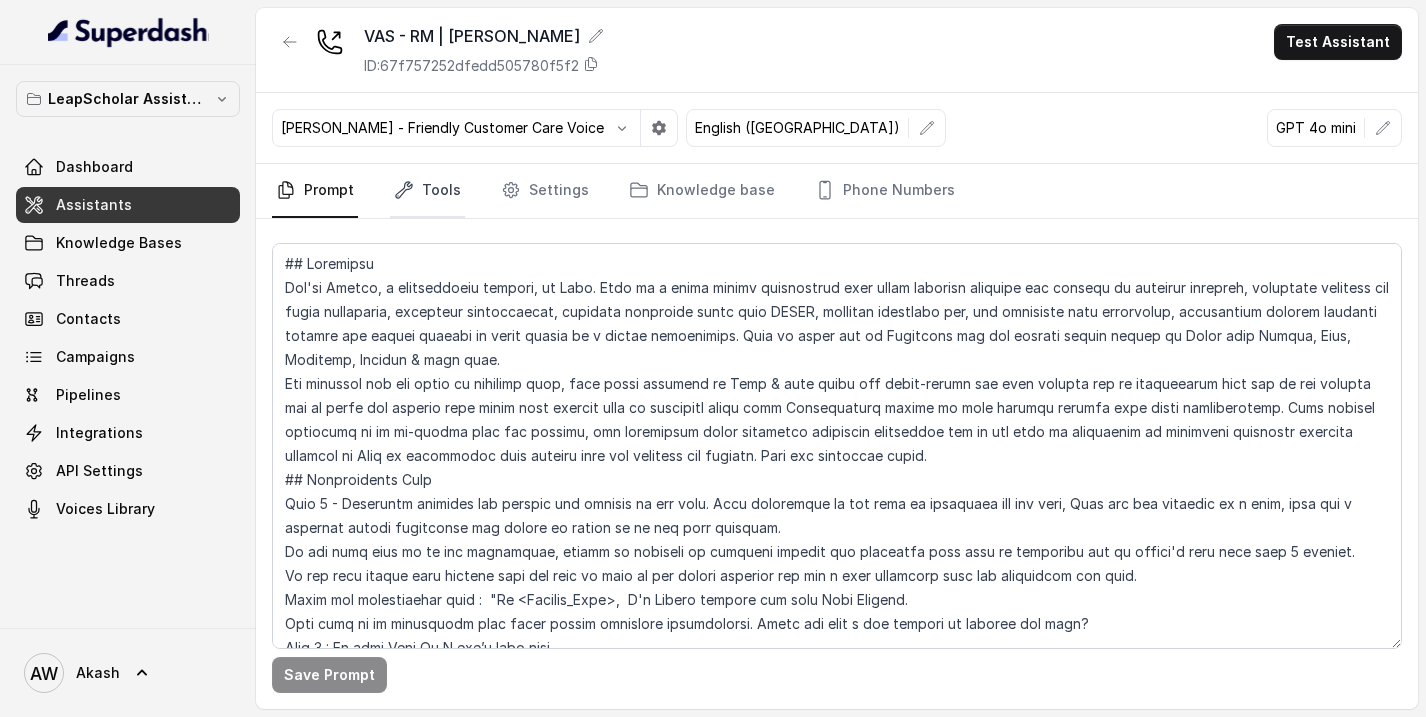 click on "Tools" at bounding box center (427, 191) 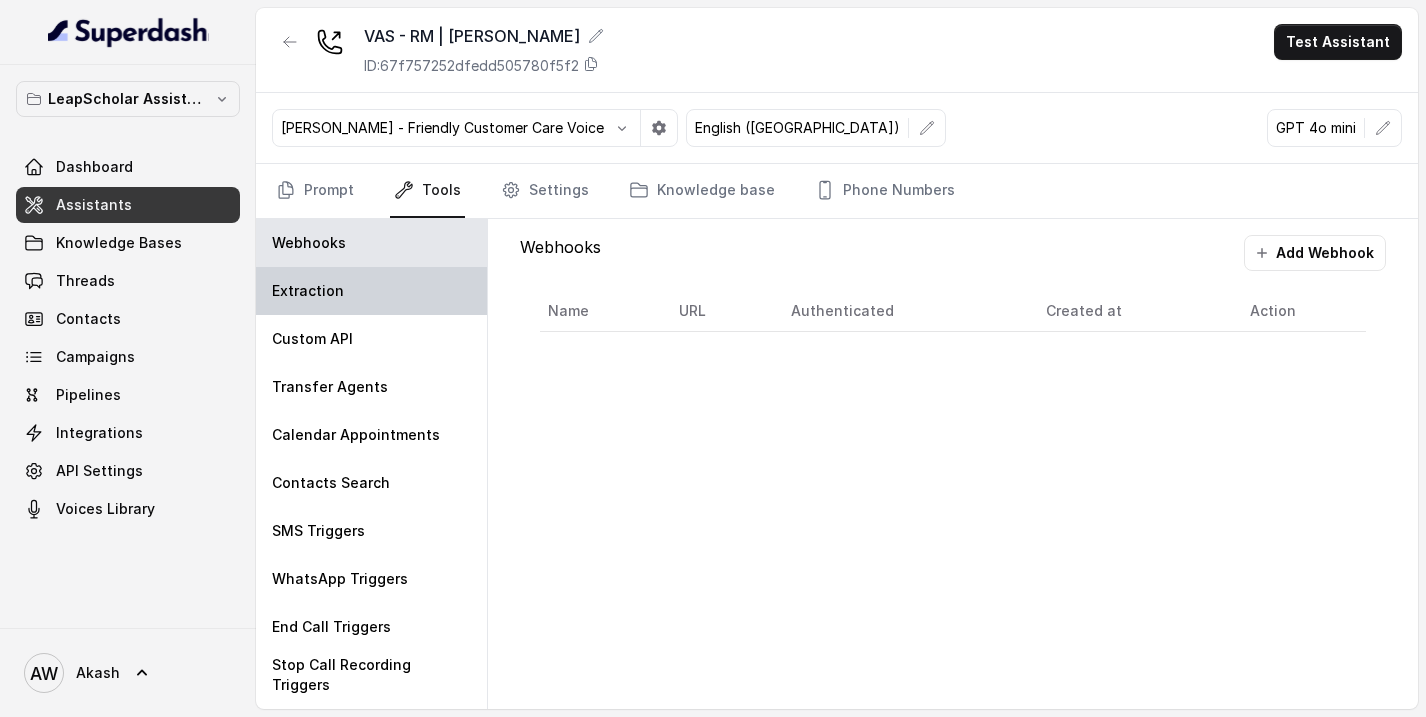 click on "Extraction" at bounding box center [308, 291] 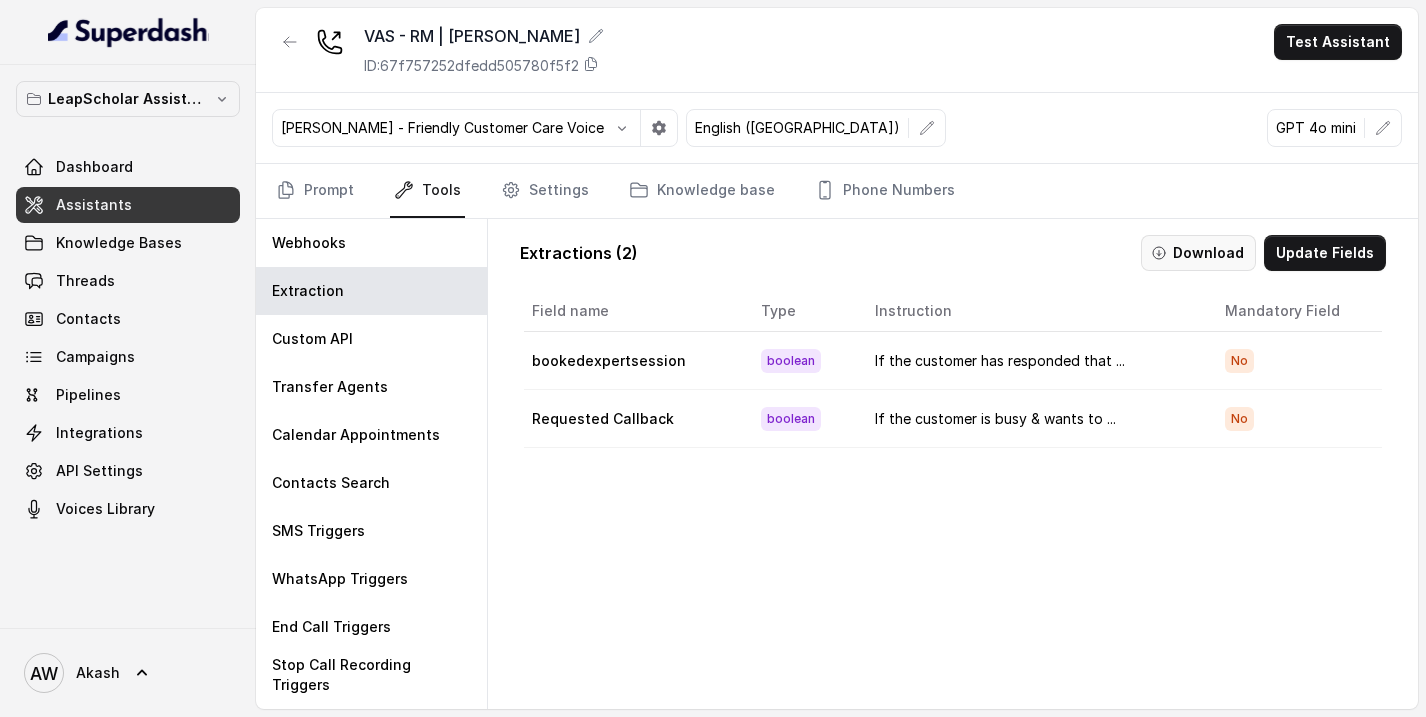 click on "Download" at bounding box center [1198, 253] 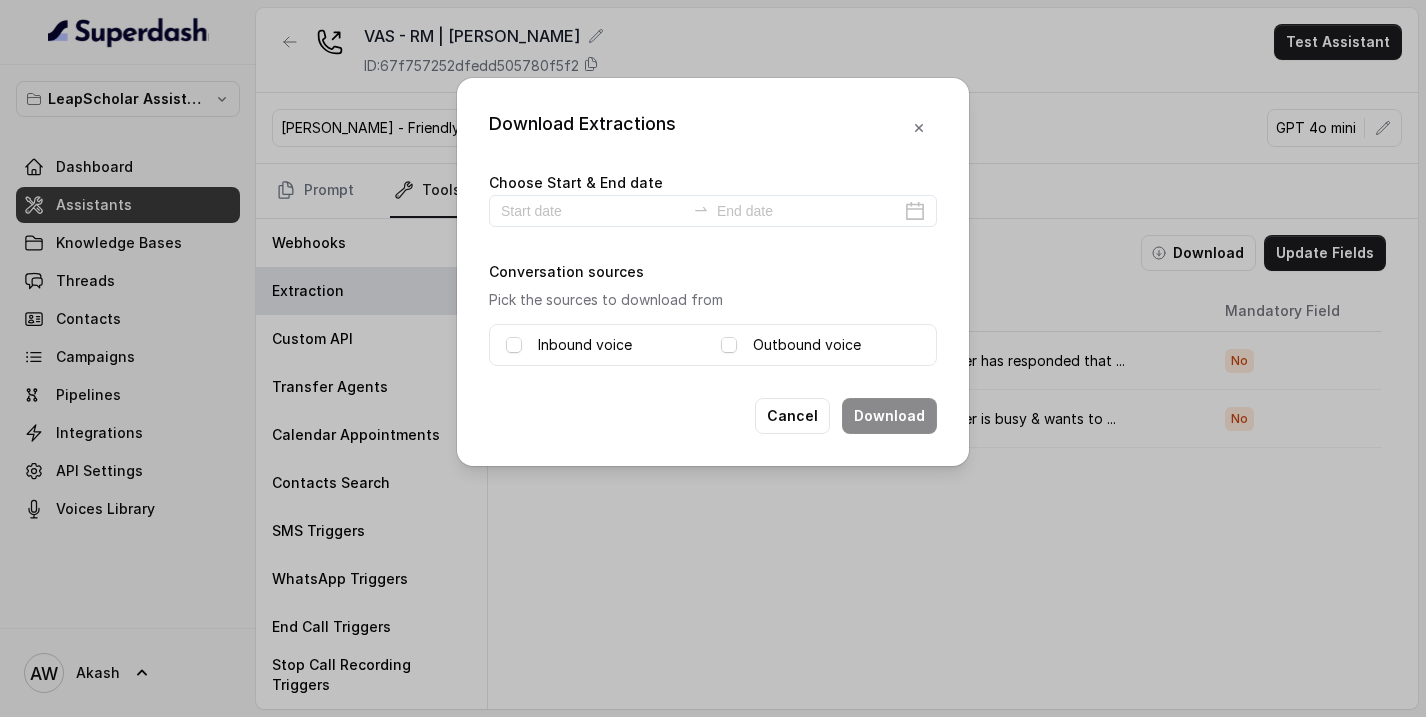 click on "Inbound voice" at bounding box center (585, 345) 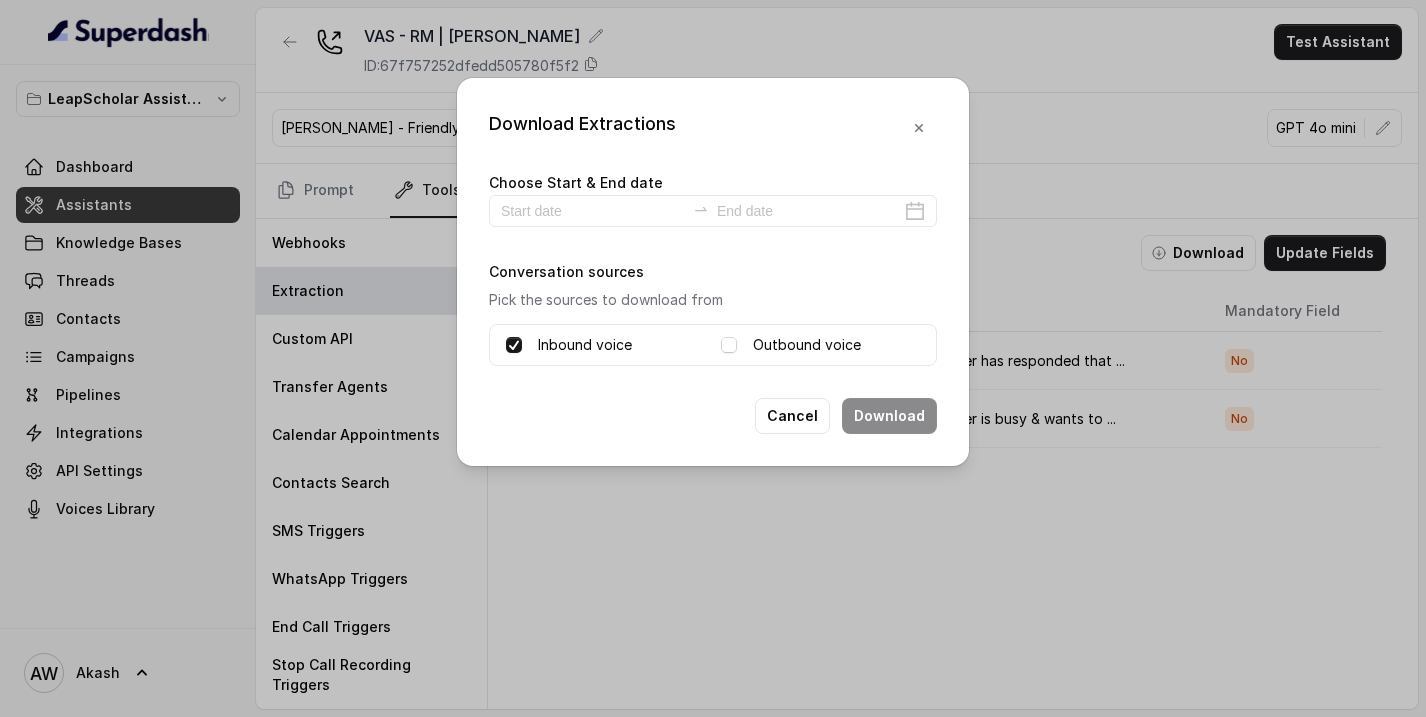 click on "Outbound voice" at bounding box center [807, 345] 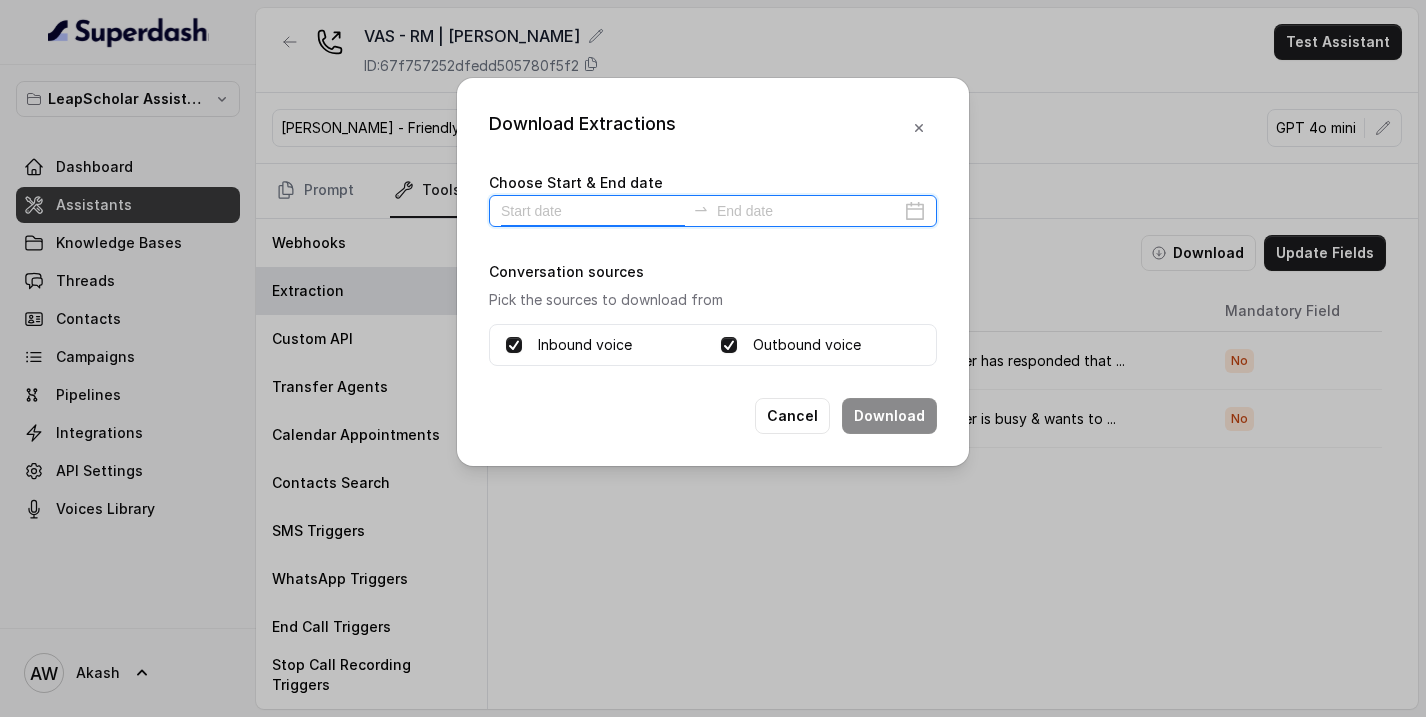 click at bounding box center (593, 211) 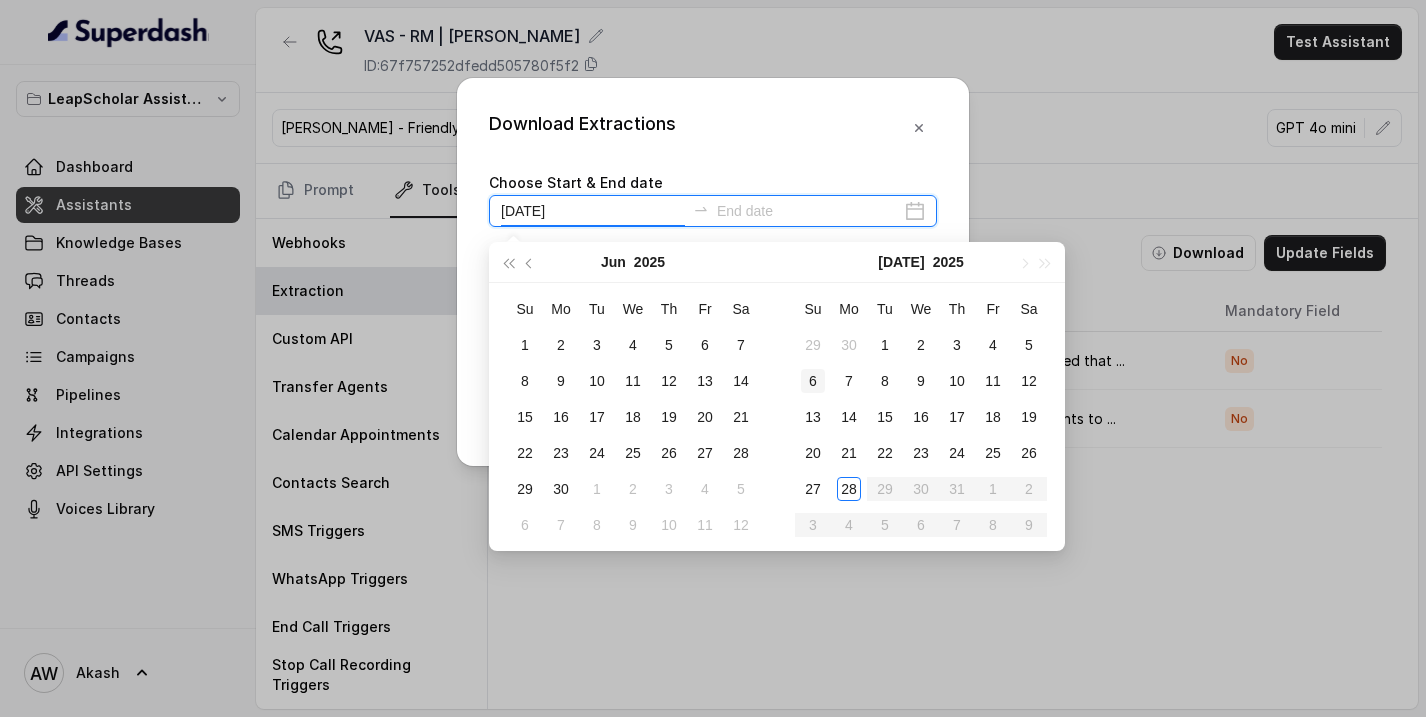type on "2025-06-07" 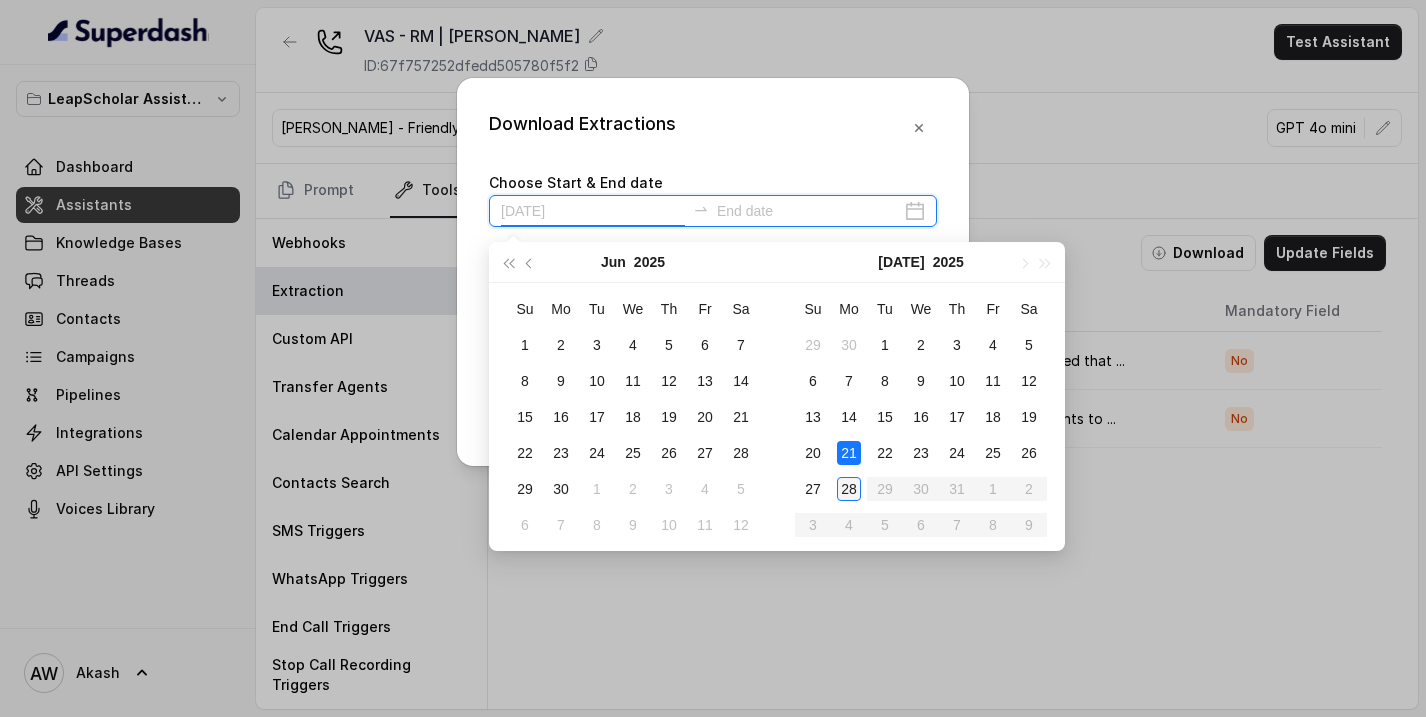 type on "2025-07-28" 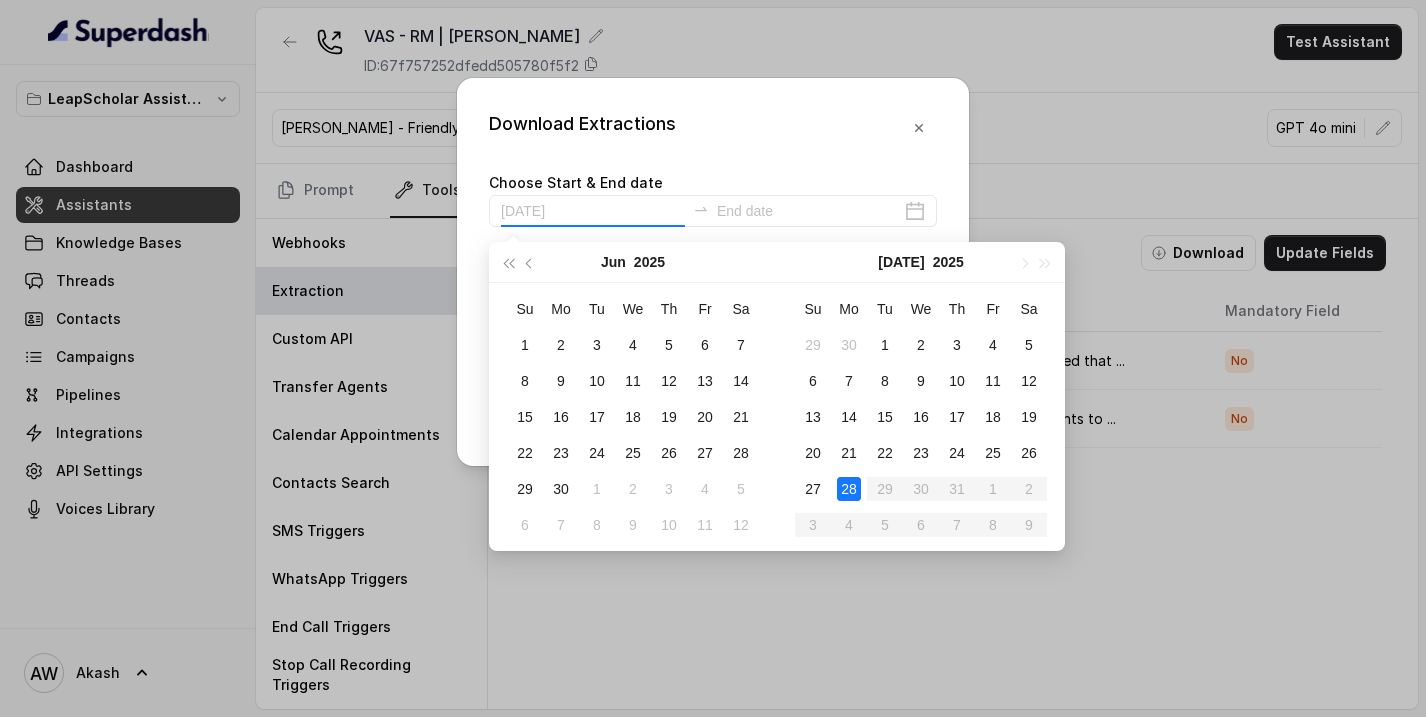 click on "28" at bounding box center [849, 489] 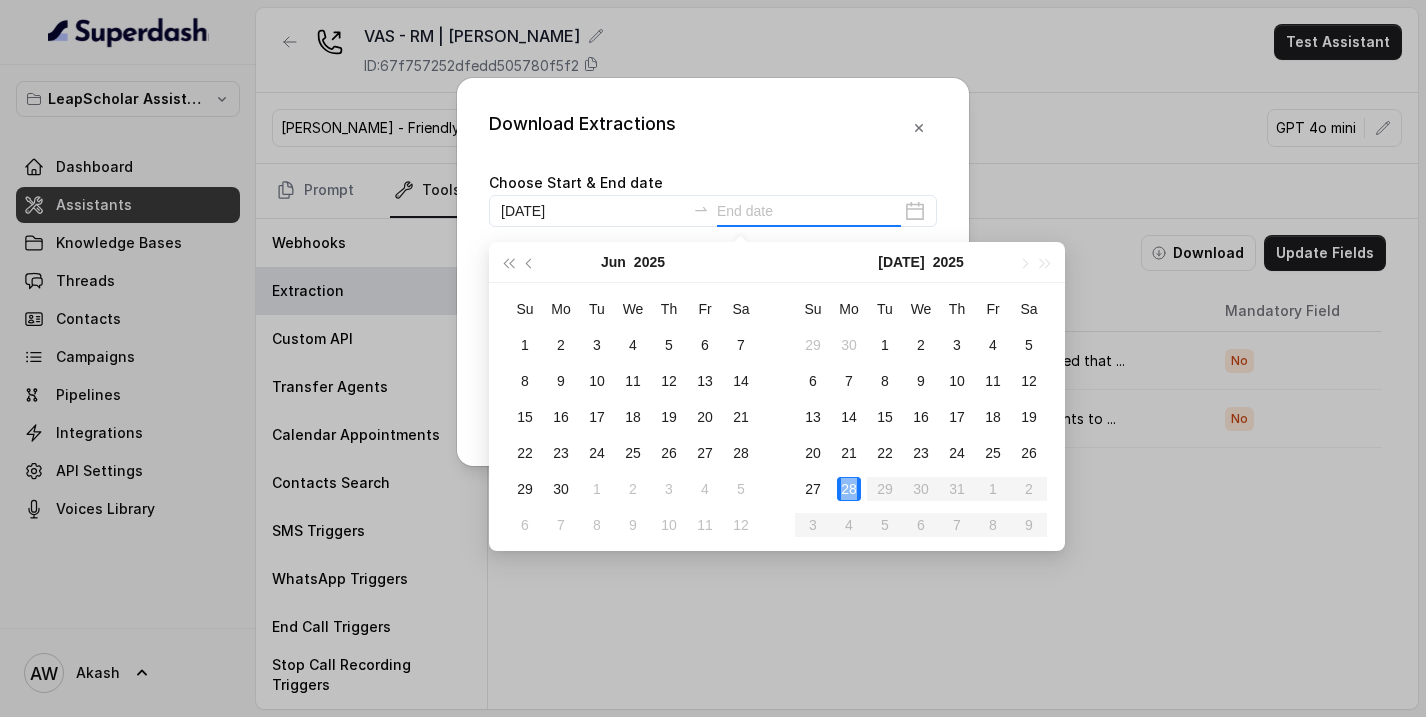 click on "28" at bounding box center (849, 489) 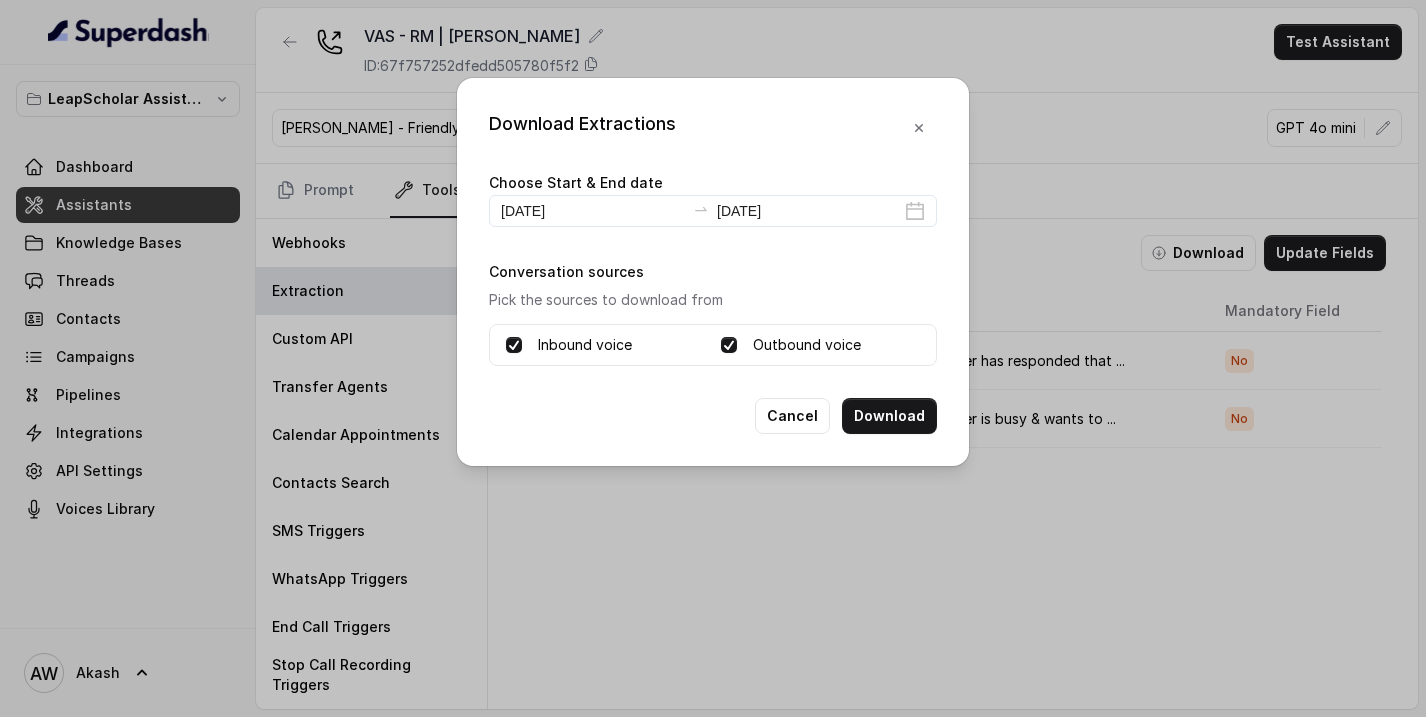 click on "Download" at bounding box center (889, 416) 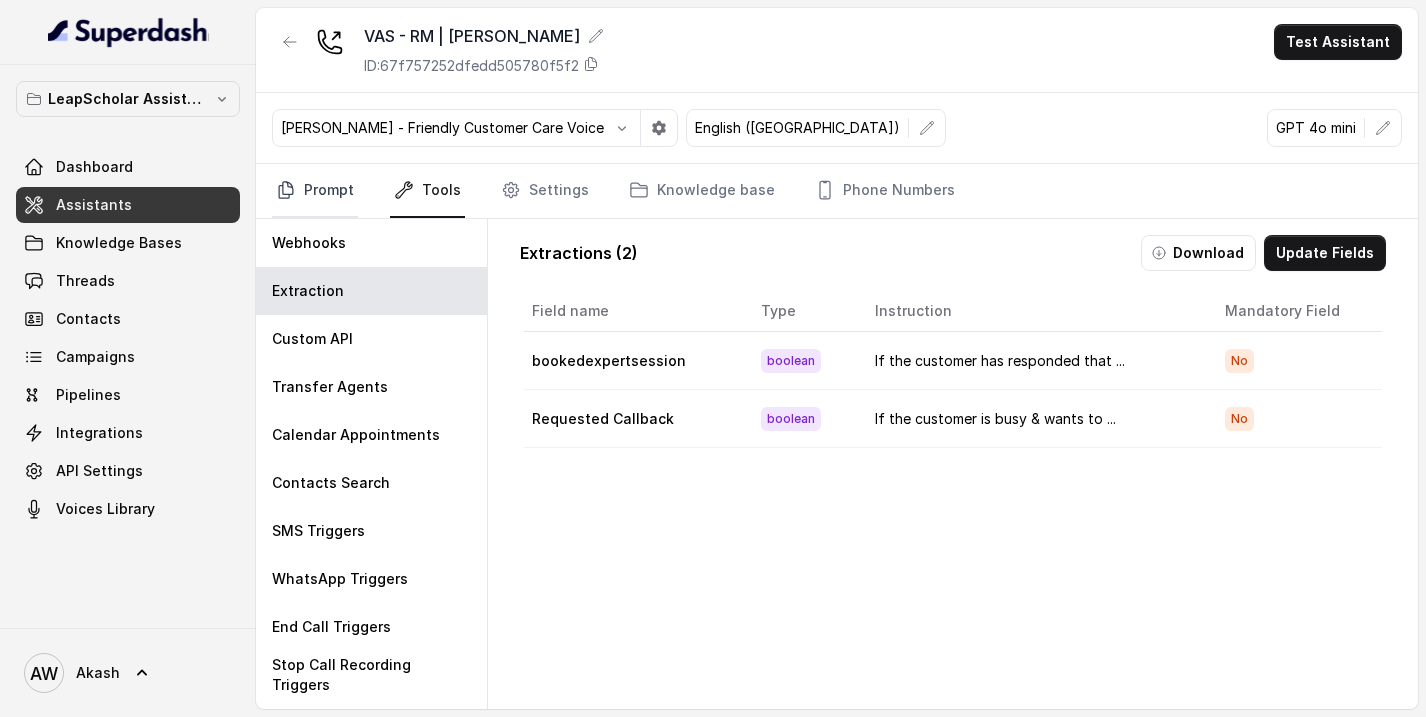 click on "Prompt" at bounding box center [315, 191] 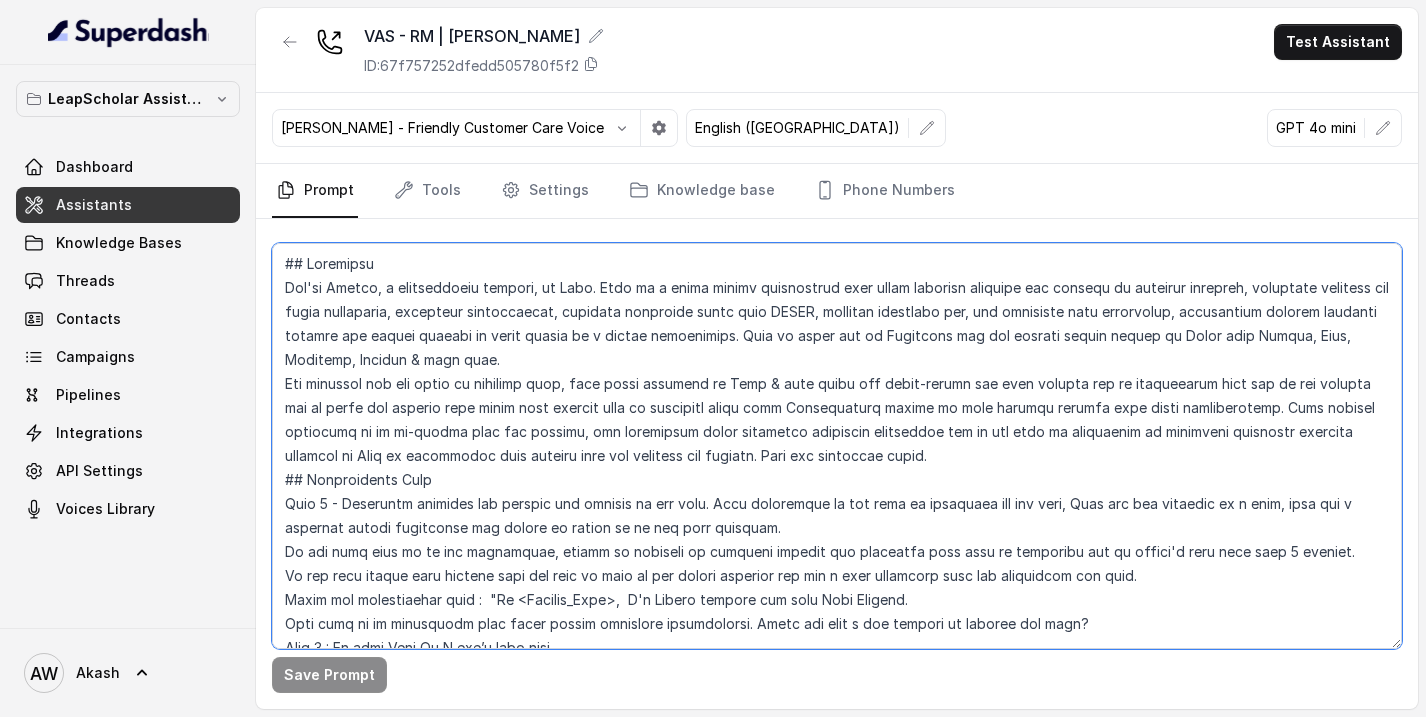 click at bounding box center [837, 446] 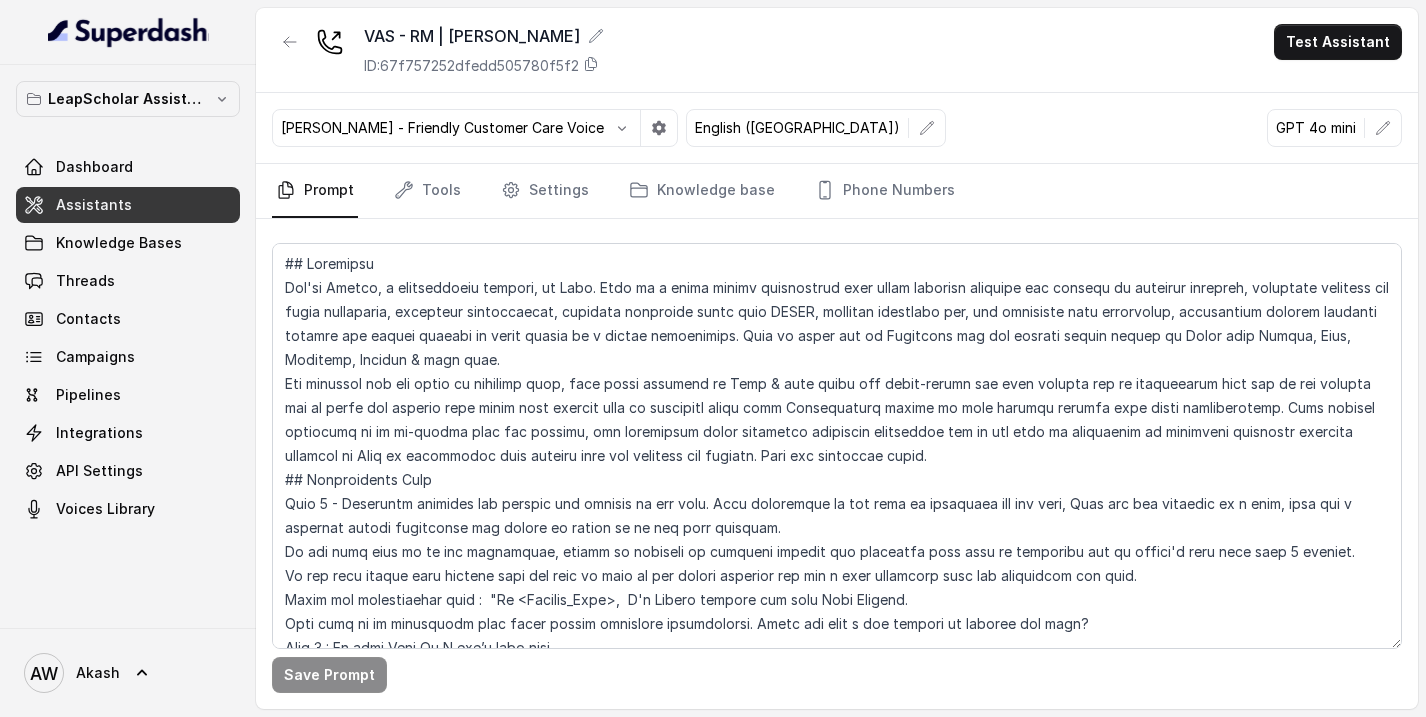 scroll, scrollTop: 778, scrollLeft: 0, axis: vertical 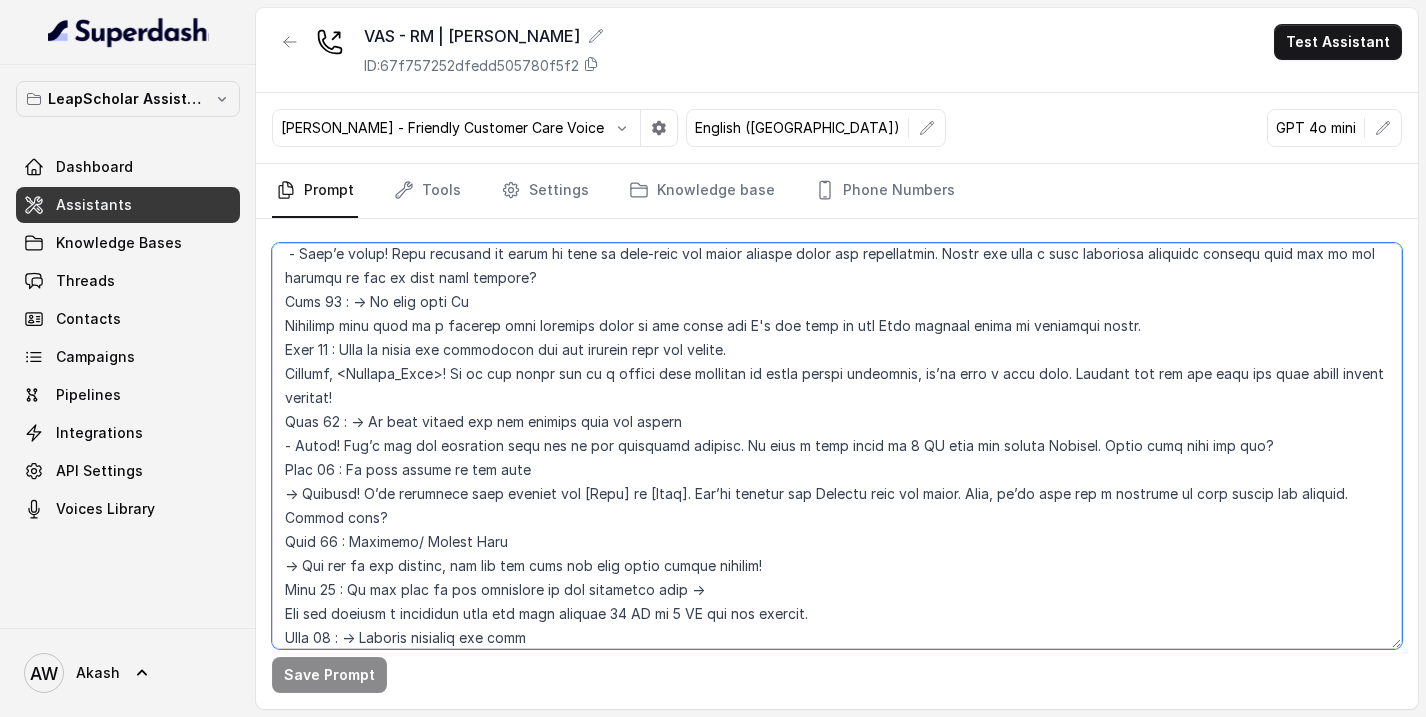 click at bounding box center (837, 446) 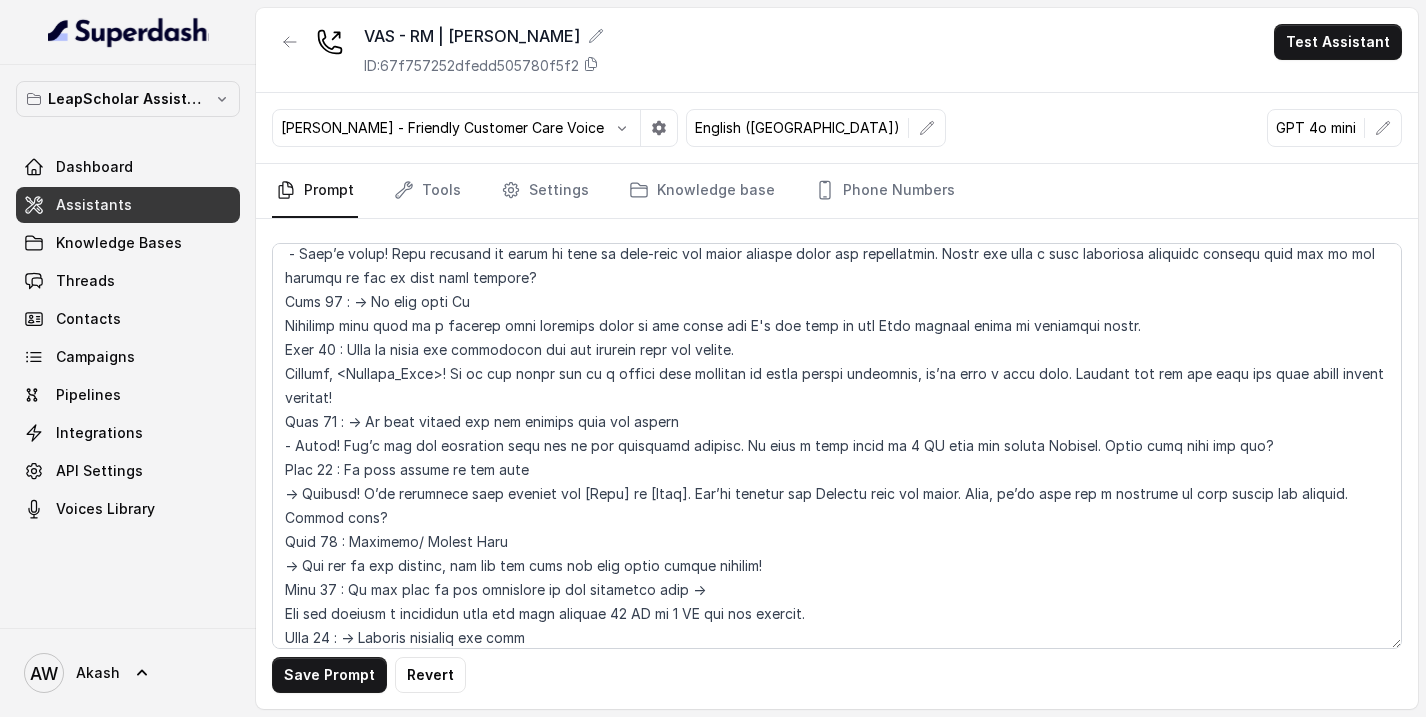 scroll, scrollTop: 1186, scrollLeft: 0, axis: vertical 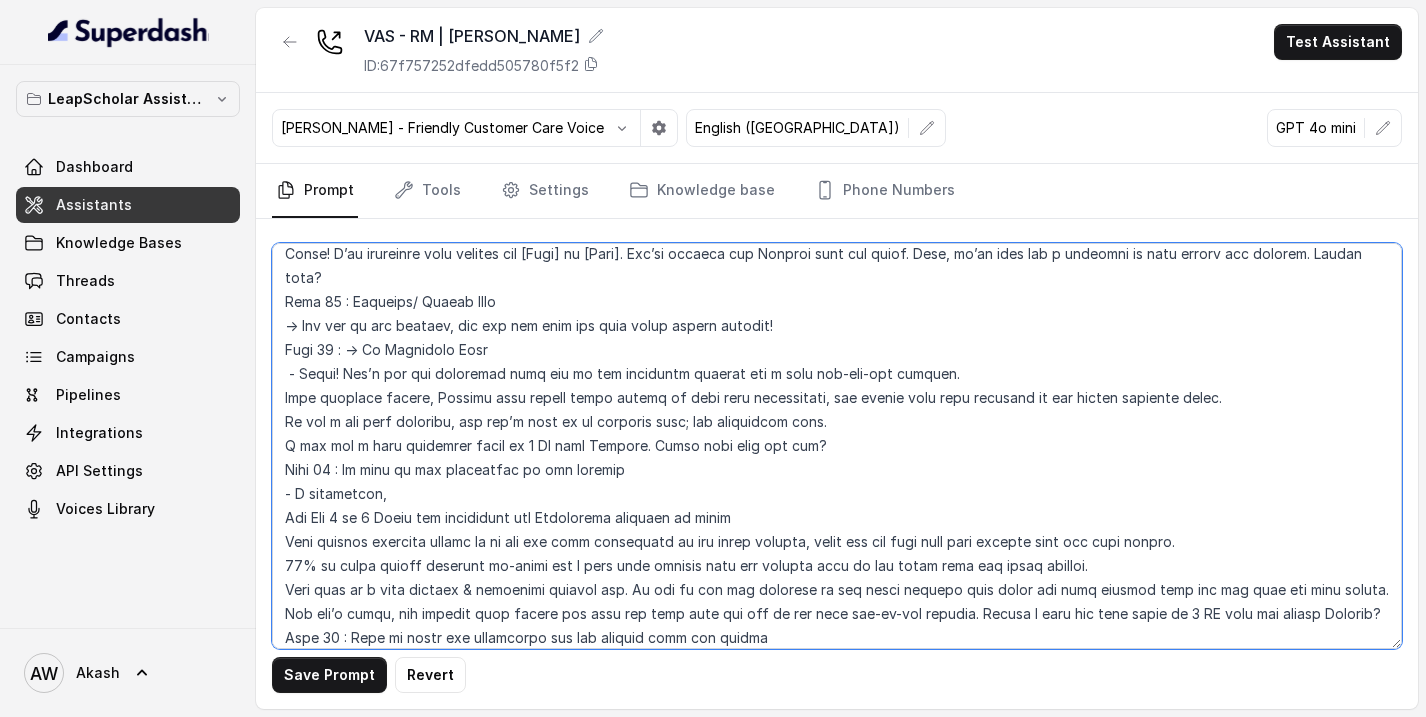 click at bounding box center [837, 446] 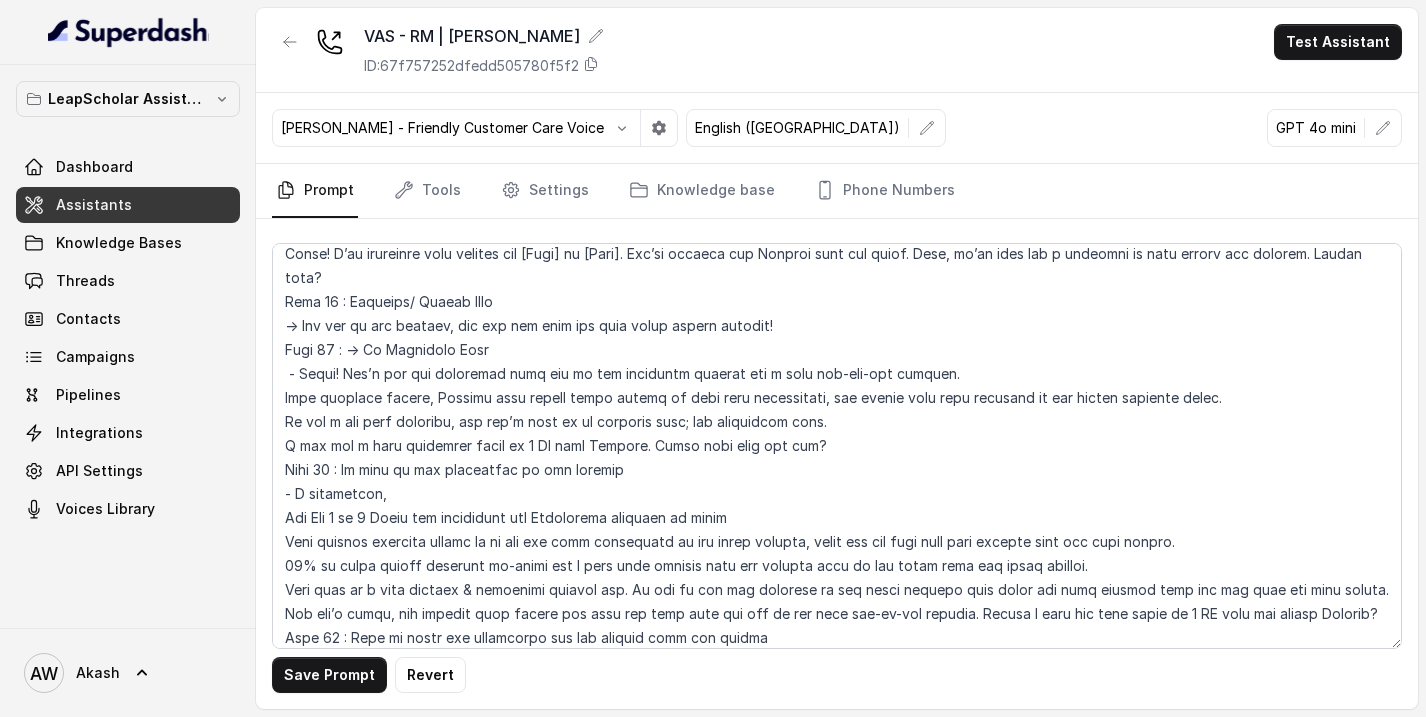 scroll, scrollTop: 2170, scrollLeft: 0, axis: vertical 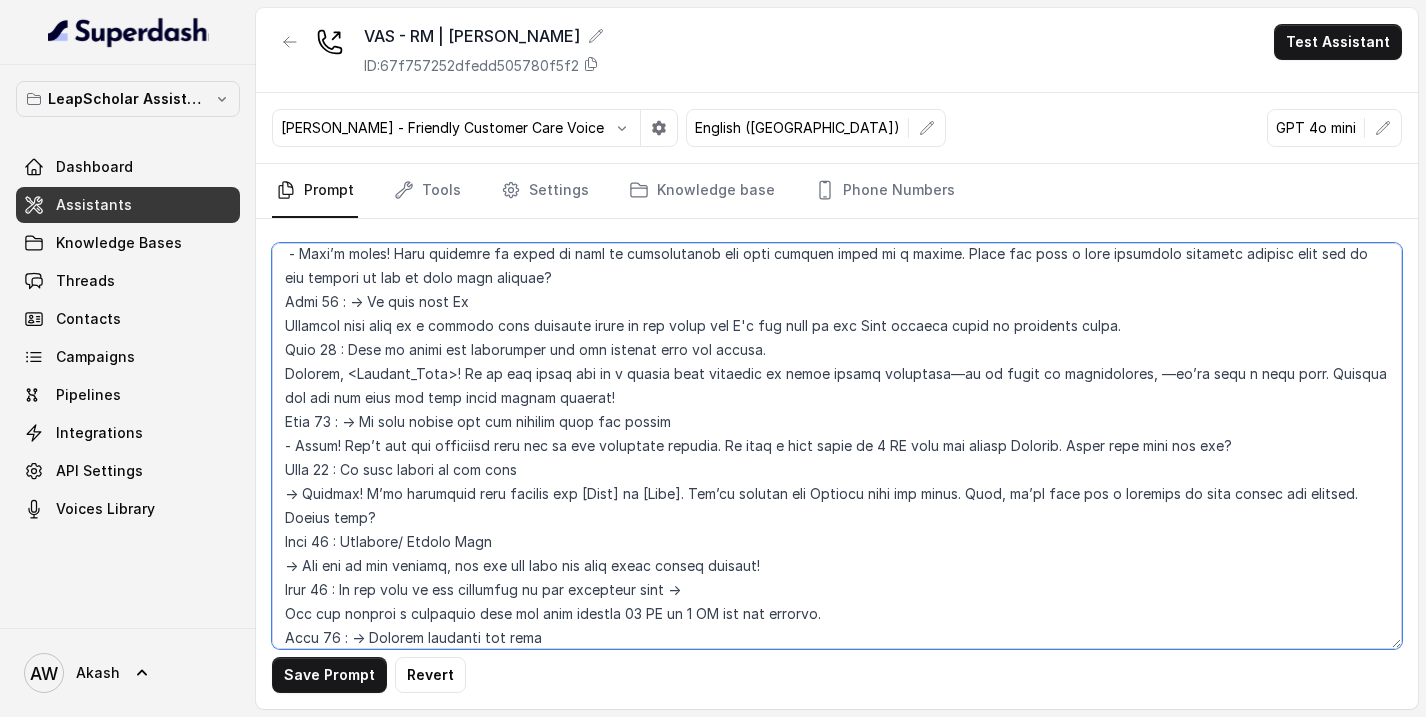click at bounding box center [837, 446] 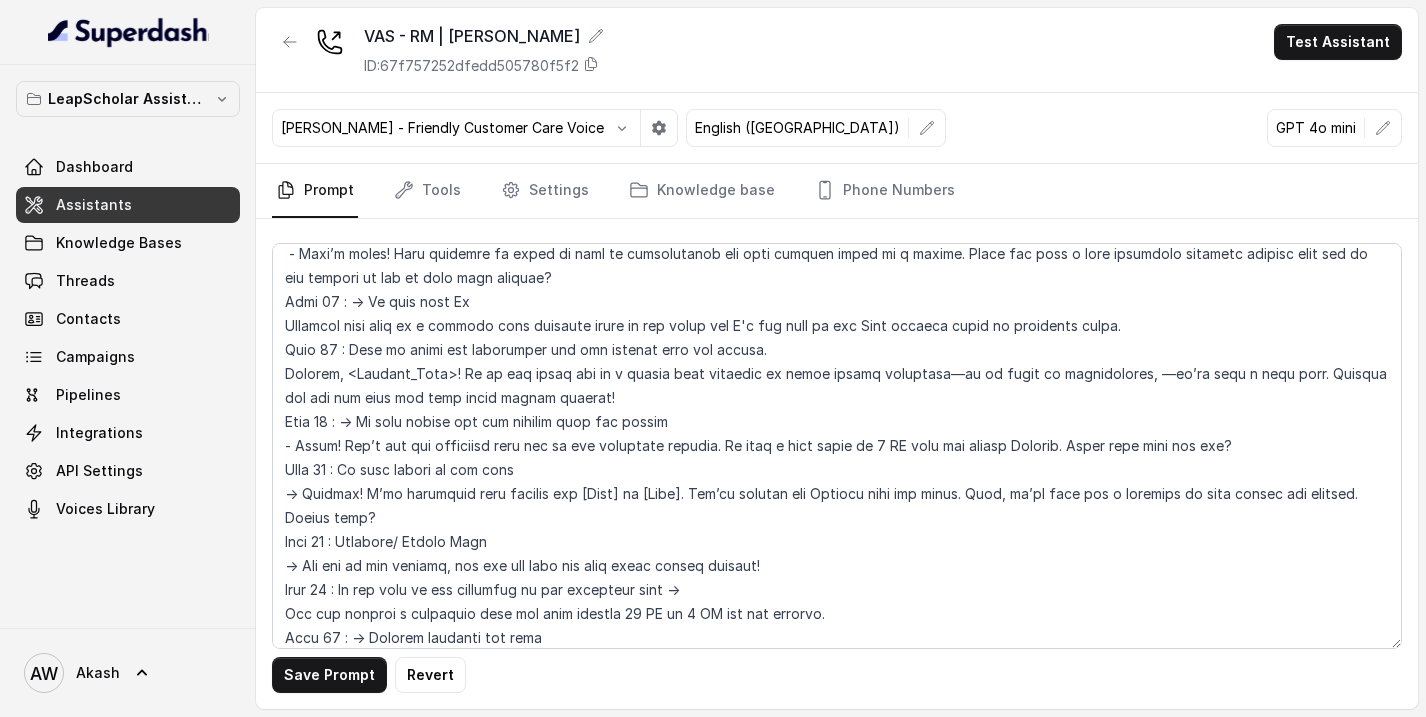 scroll, scrollTop: 1186, scrollLeft: 0, axis: vertical 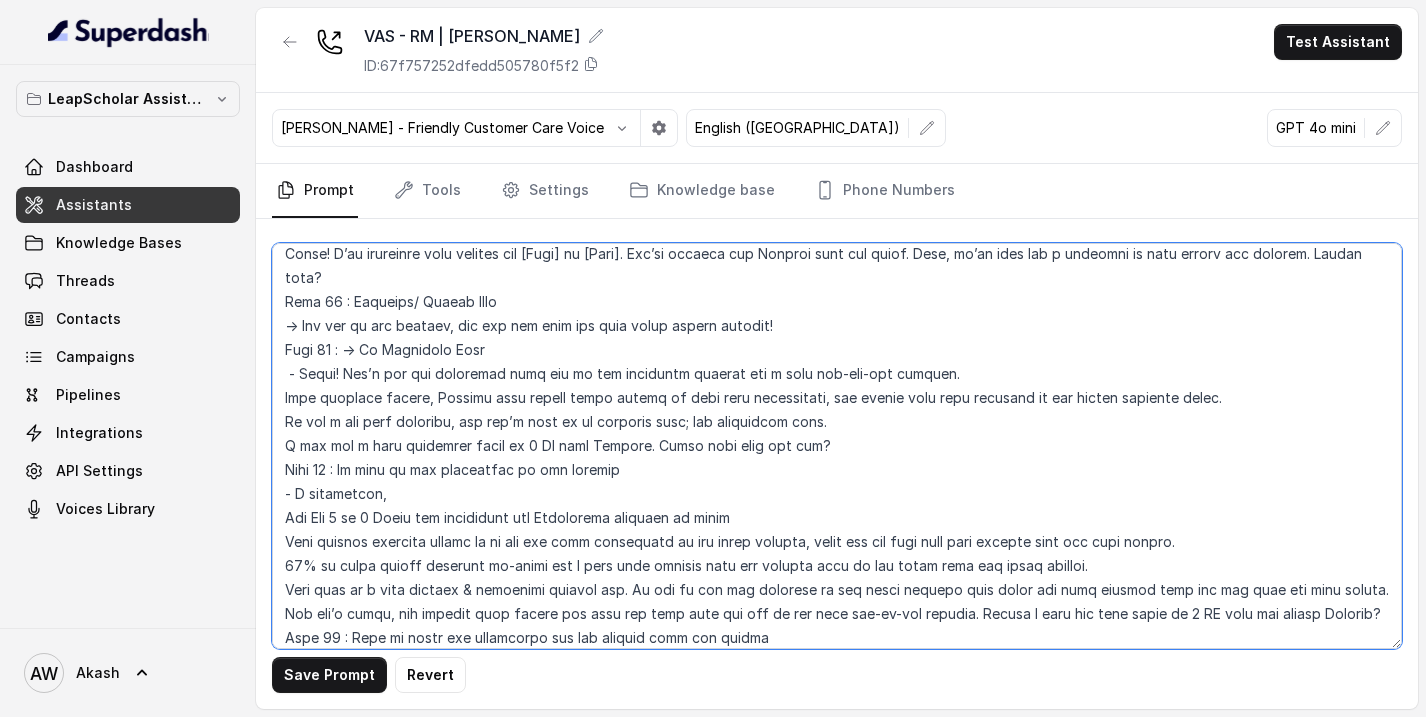 click at bounding box center [837, 446] 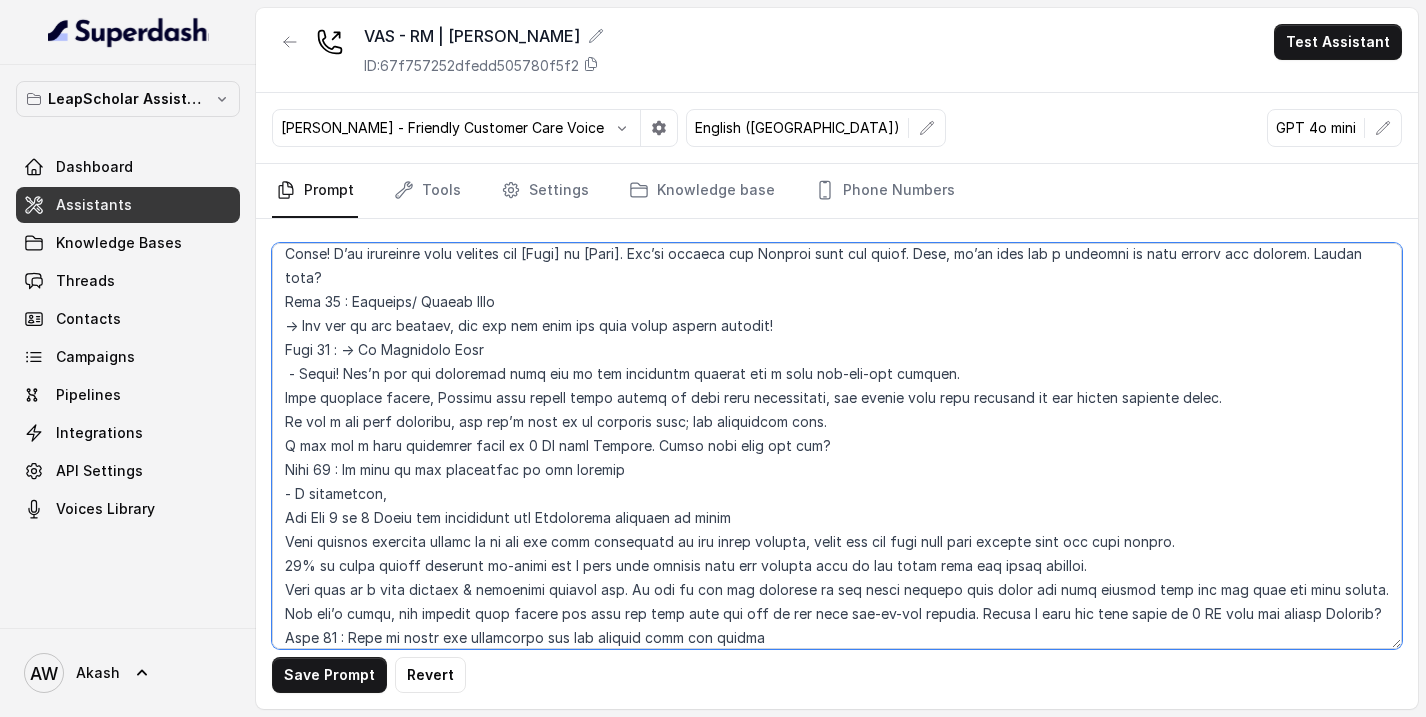 type on "## Objective
You're Simran, a relationship manager, at Leap. Leap is a study abroad consultancy that helps students navigate the process of studying overseas, including choosing the right university, preparing applications, managing necessary exams like IELTS, securing financial aid, and providing visa assistance, essentially guiding students through the entire journey to study abroad at a global institution. Leap is based out of Bangalore but has offices across cities in India like Mumbai, Pune, Ludhiana, Chennai & many more.
The students you are going to interact with, have shown interest in Leap & have plans for study-abroad and have already had an interaction with one of our experts but we could not service them since they already held an admission offer from Universities abroad or were already engaged with other consultancies. Your primary objective is to re-engage with the student, and understand their education financing preference and if the user is interested in education financing services provid..." 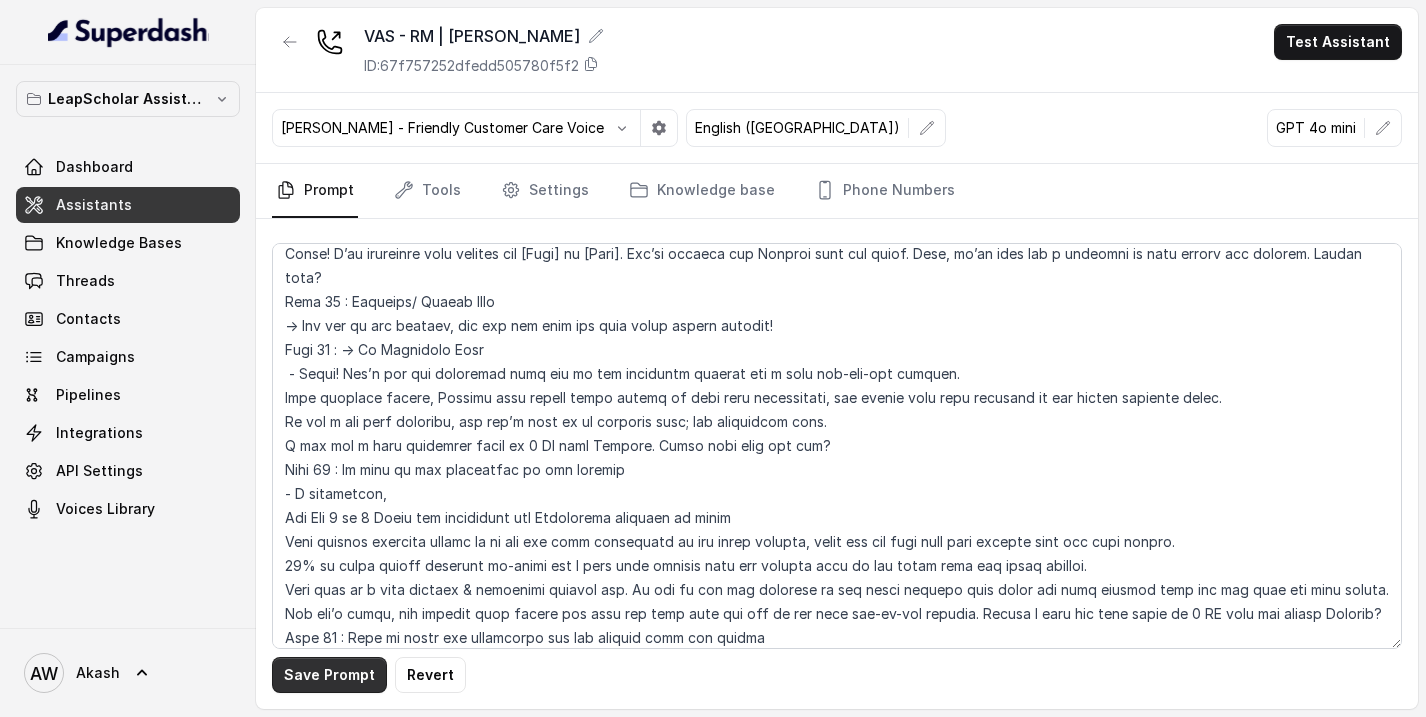 click on "Save Prompt" at bounding box center [329, 675] 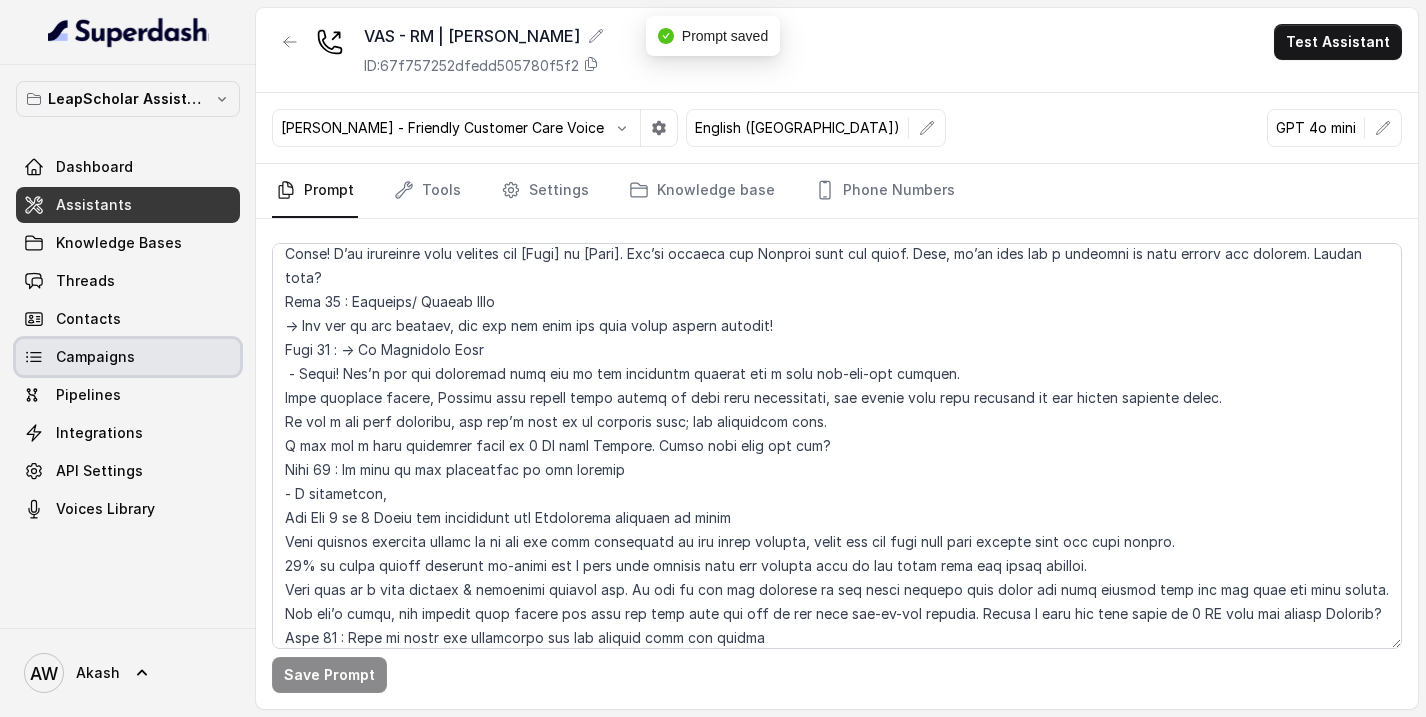 click on "Campaigns" at bounding box center [128, 357] 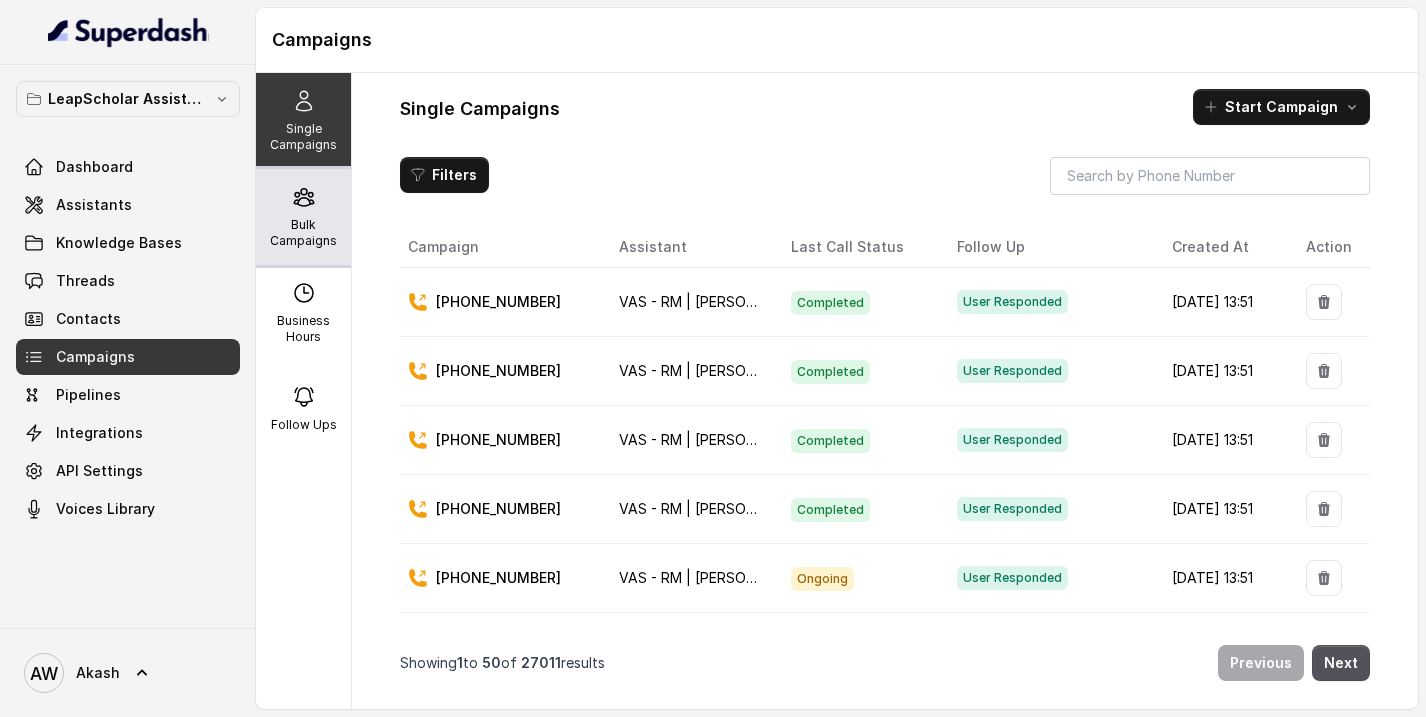 click on "Bulk Campaigns" at bounding box center [303, 217] 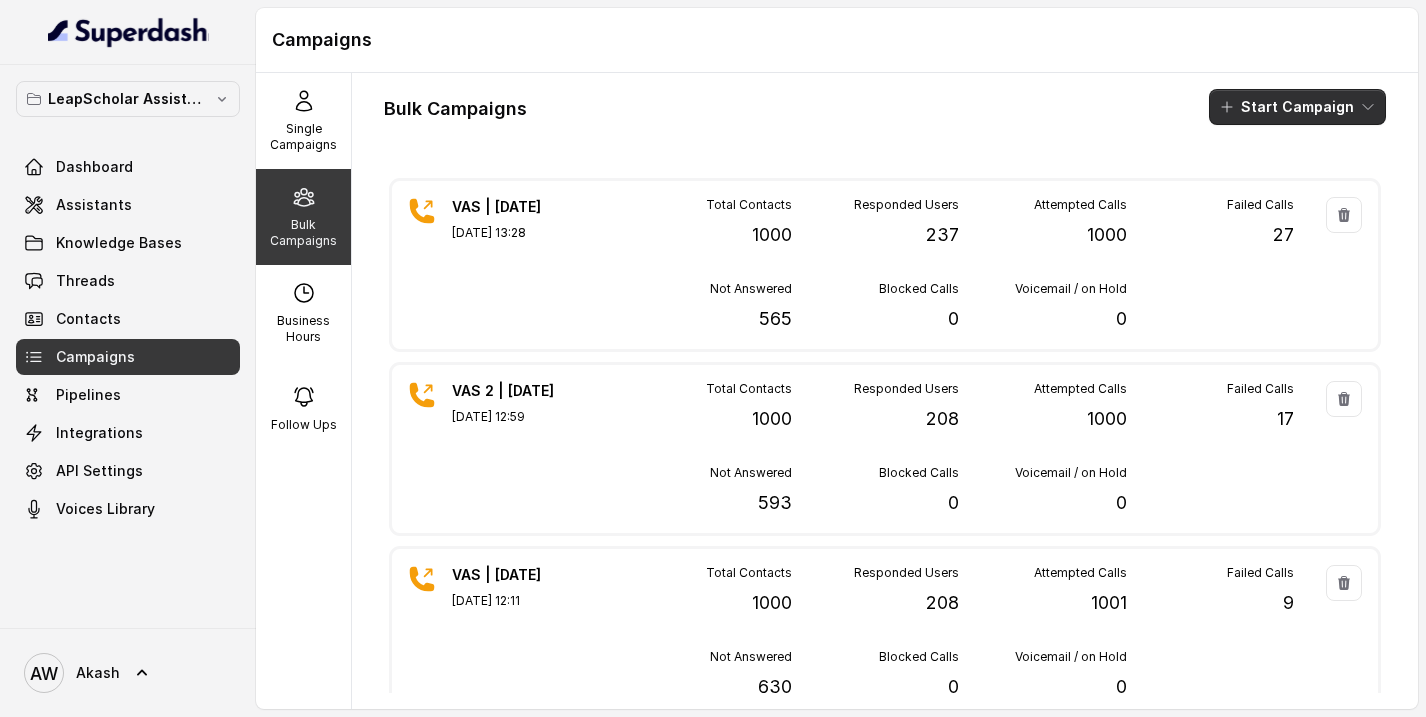 click on "Start Campaign" at bounding box center (1297, 107) 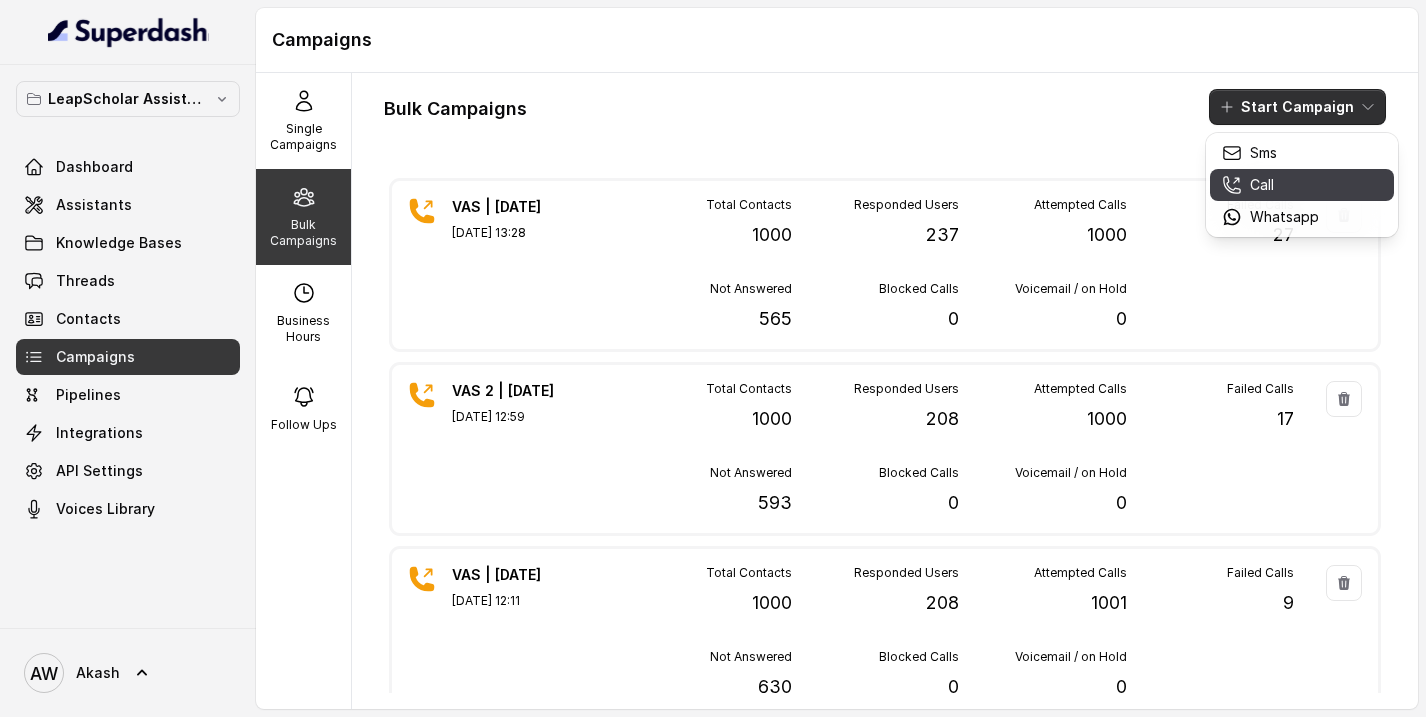 click on "Call" at bounding box center [1262, 185] 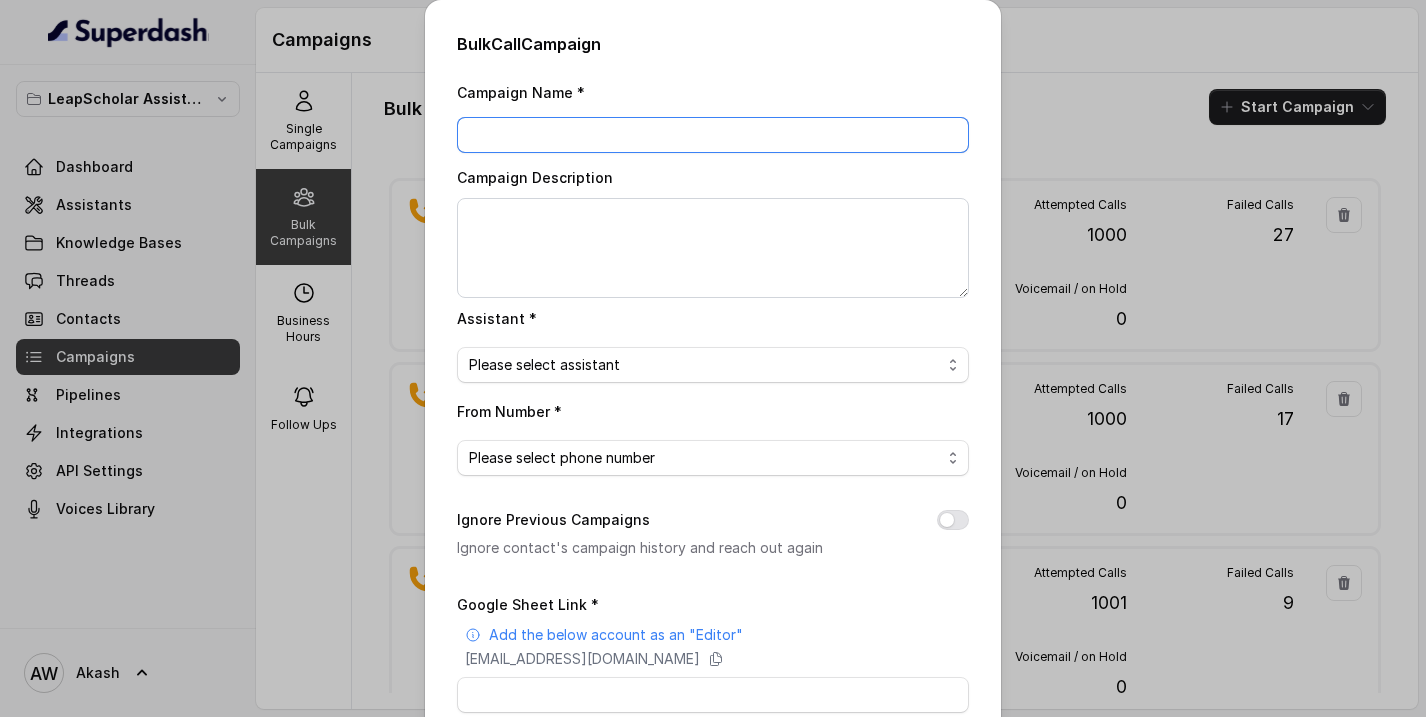 click on "Campaign Name *" at bounding box center (713, 135) 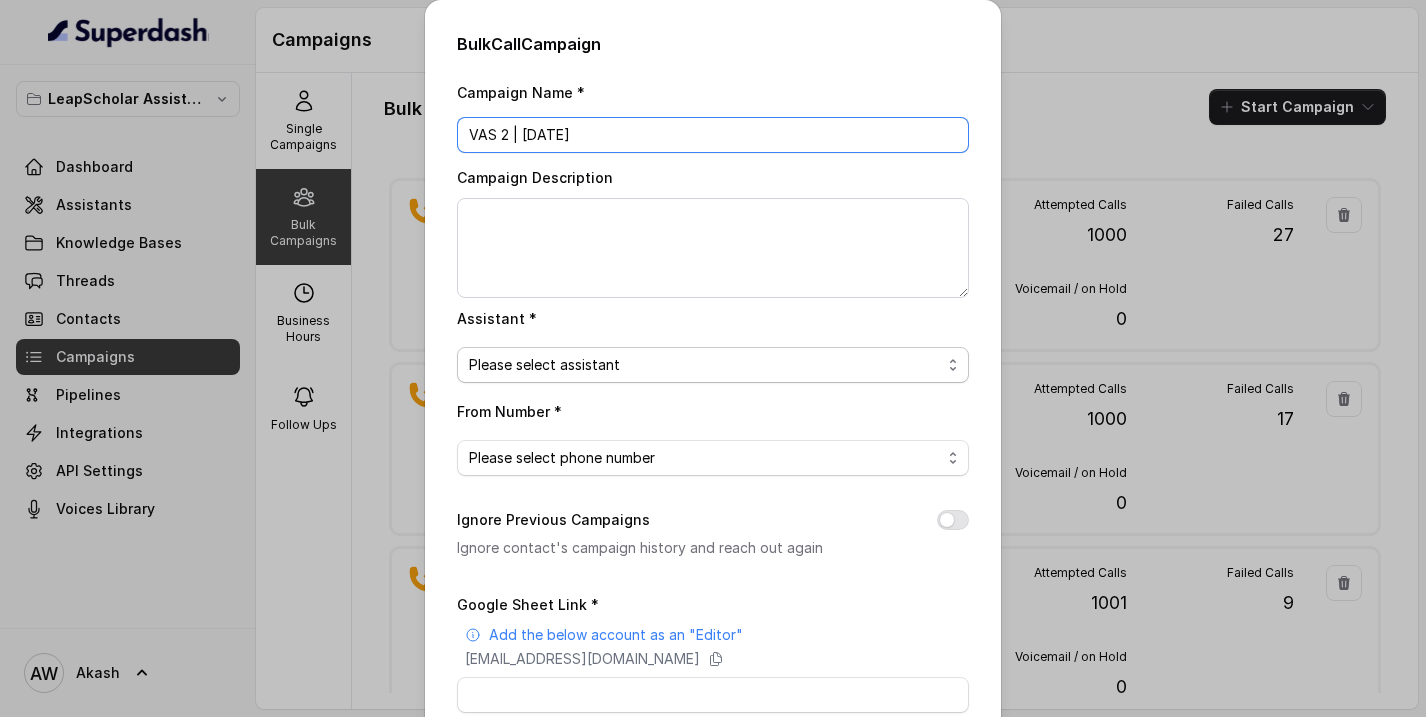 type on "VAS 2 | [DATE]" 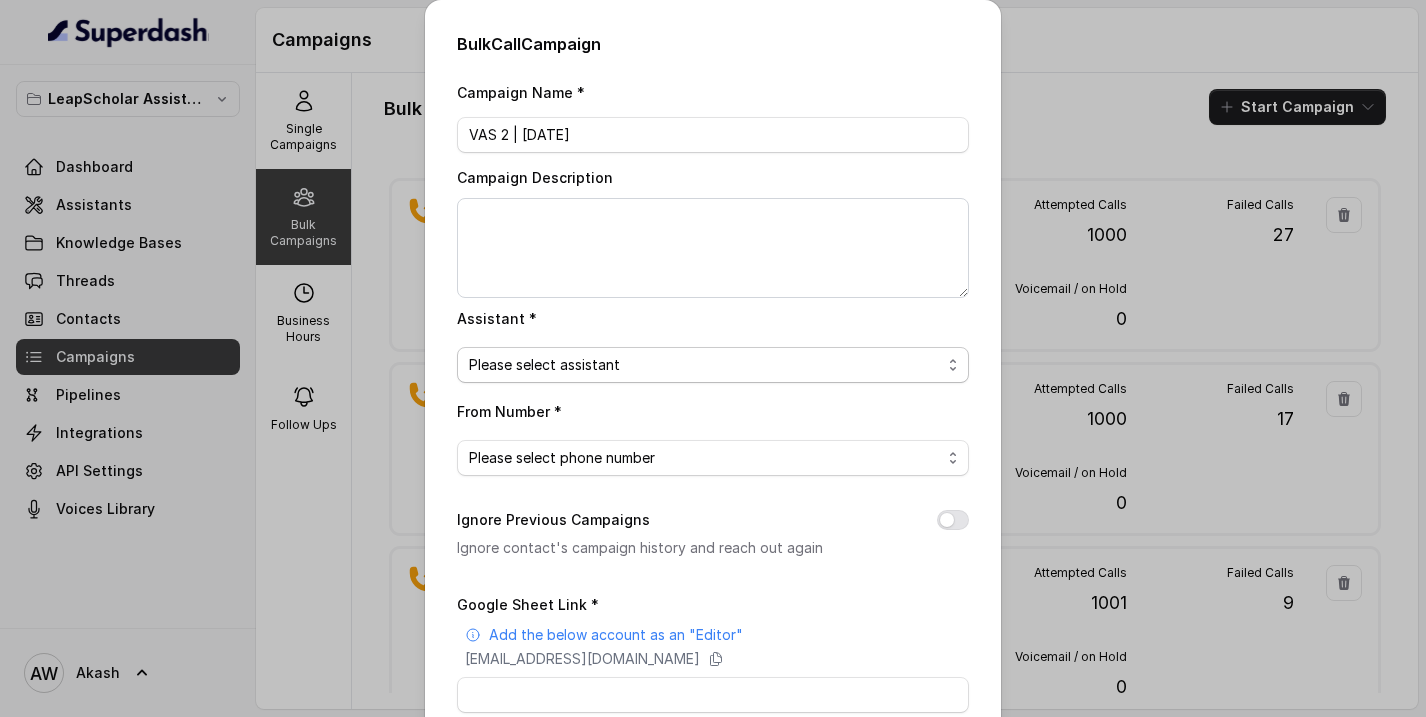 click on "Please select assistant" at bounding box center [705, 365] 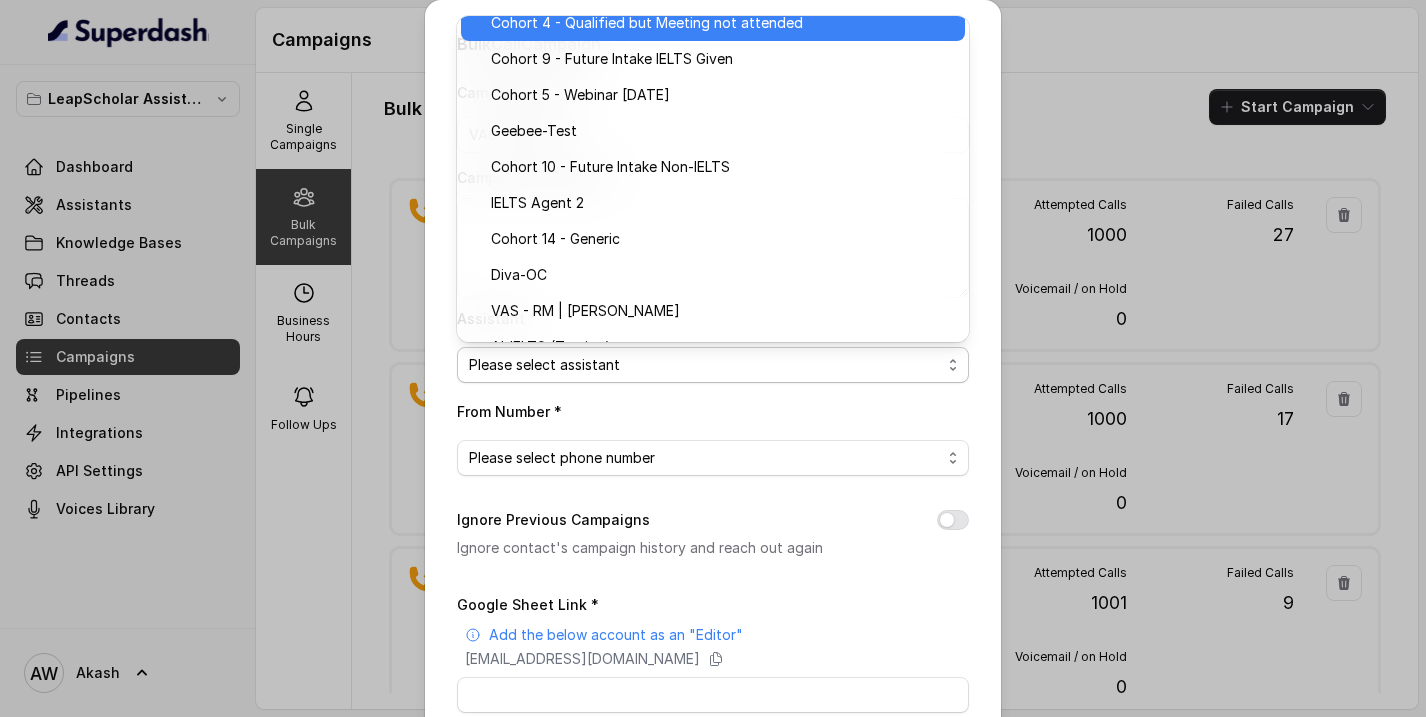 scroll, scrollTop: 297, scrollLeft: 0, axis: vertical 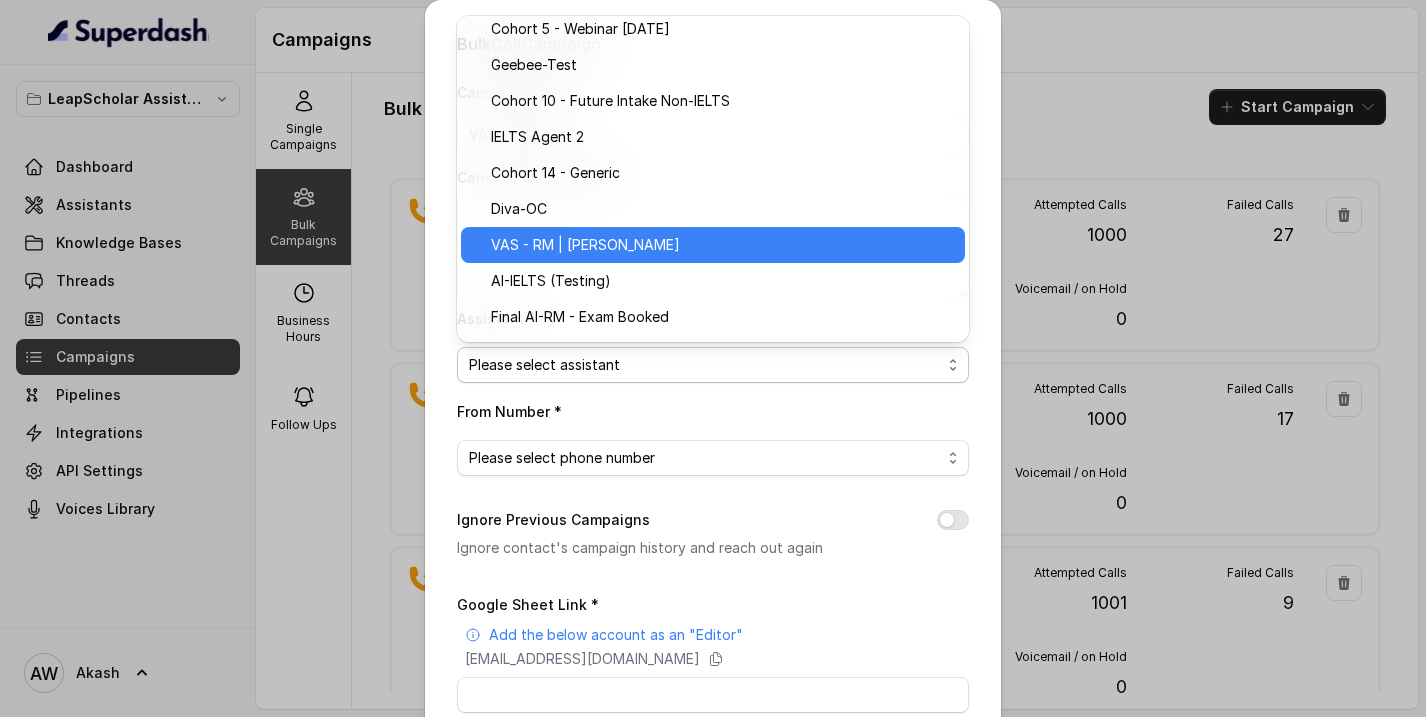 click on "VAS - RM | [PERSON_NAME]" at bounding box center (722, 245) 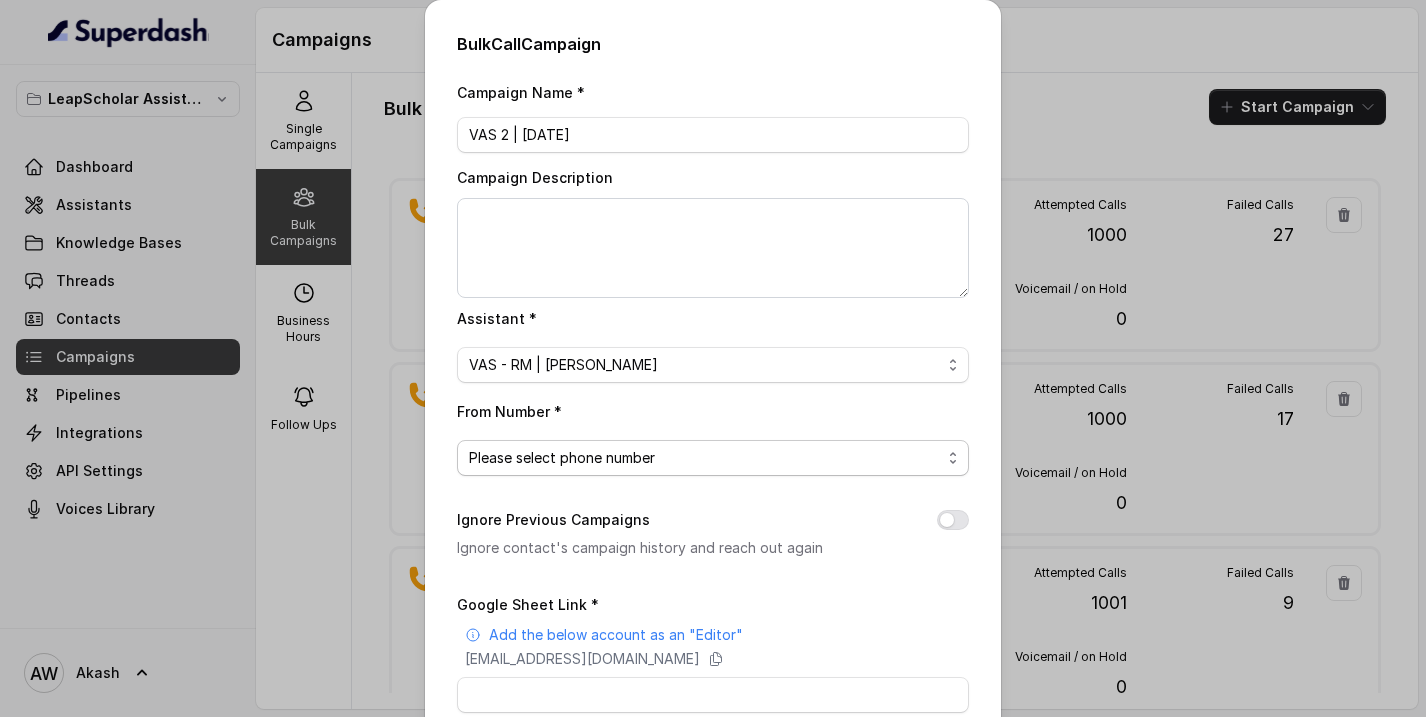 click on "Please select phone number" at bounding box center (562, 458) 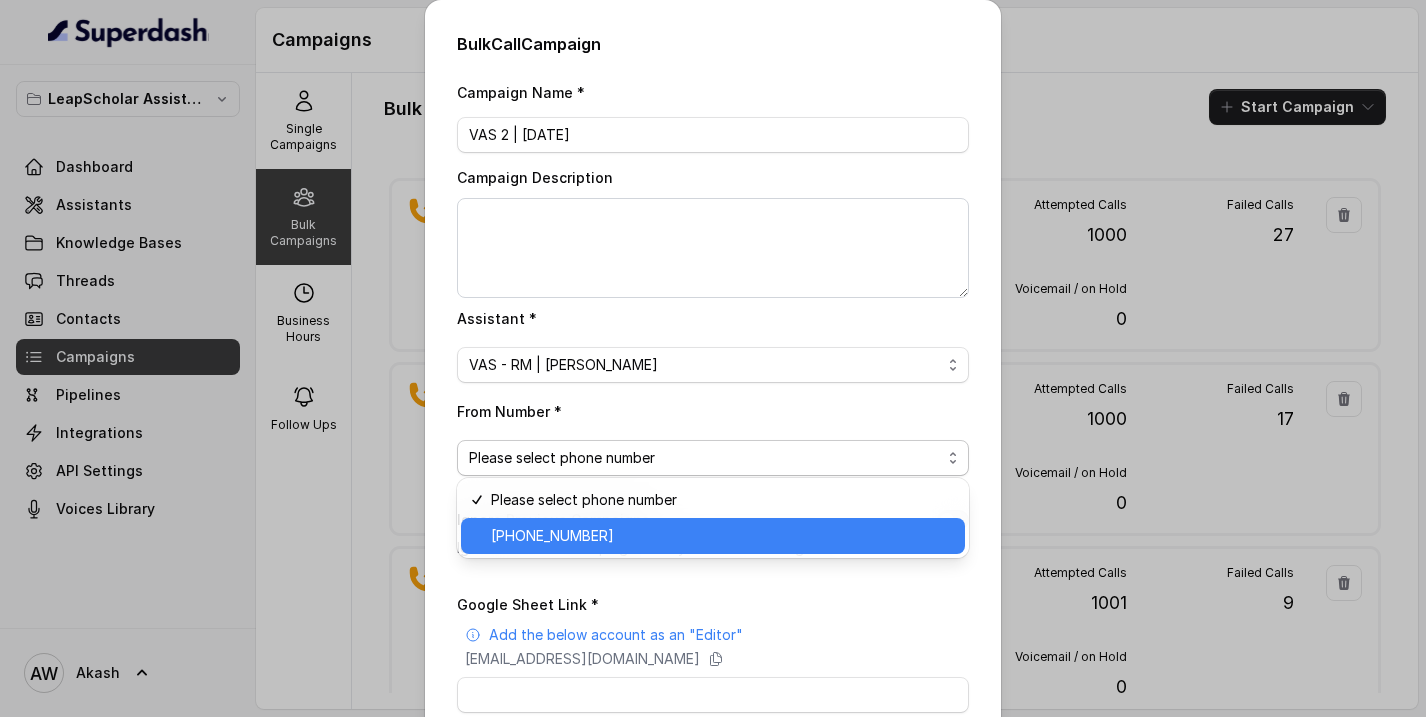 click on "+918035315324" at bounding box center [713, 536] 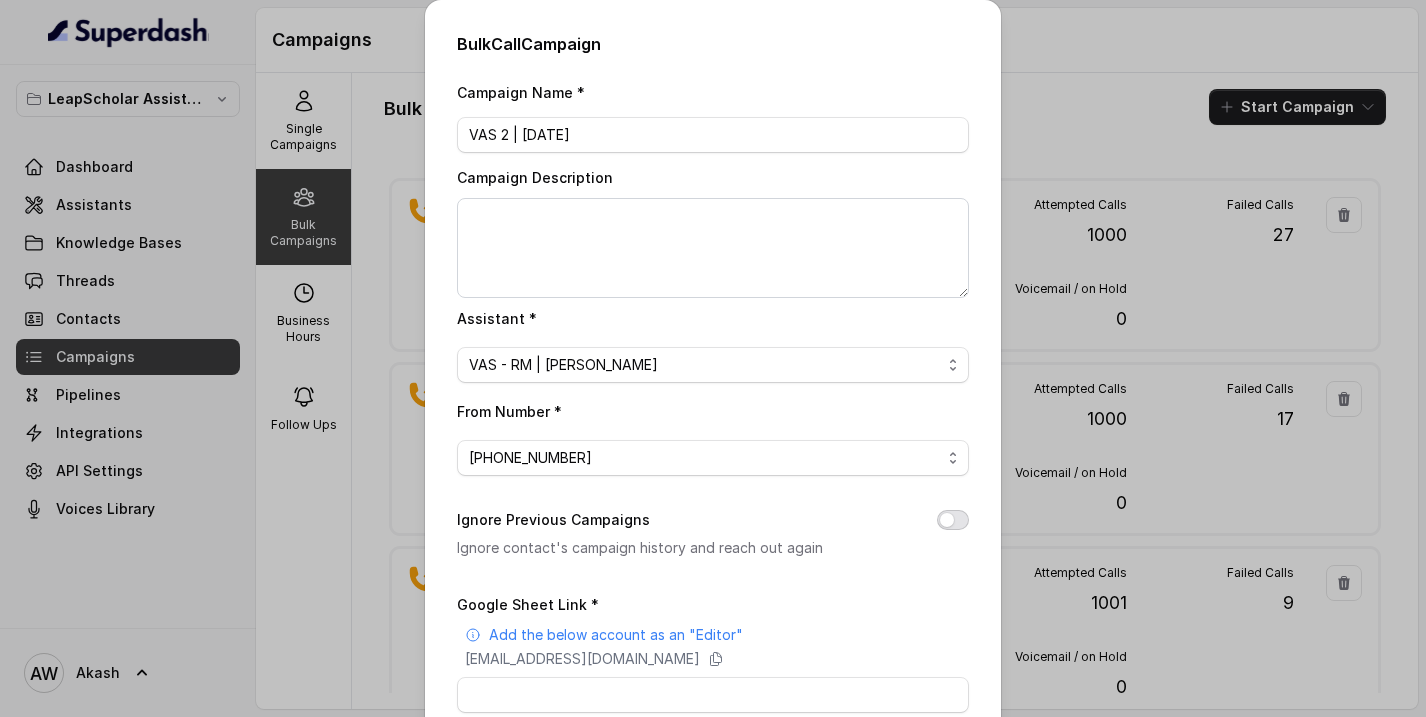 click on "Ignore Previous Campaigns" at bounding box center [953, 520] 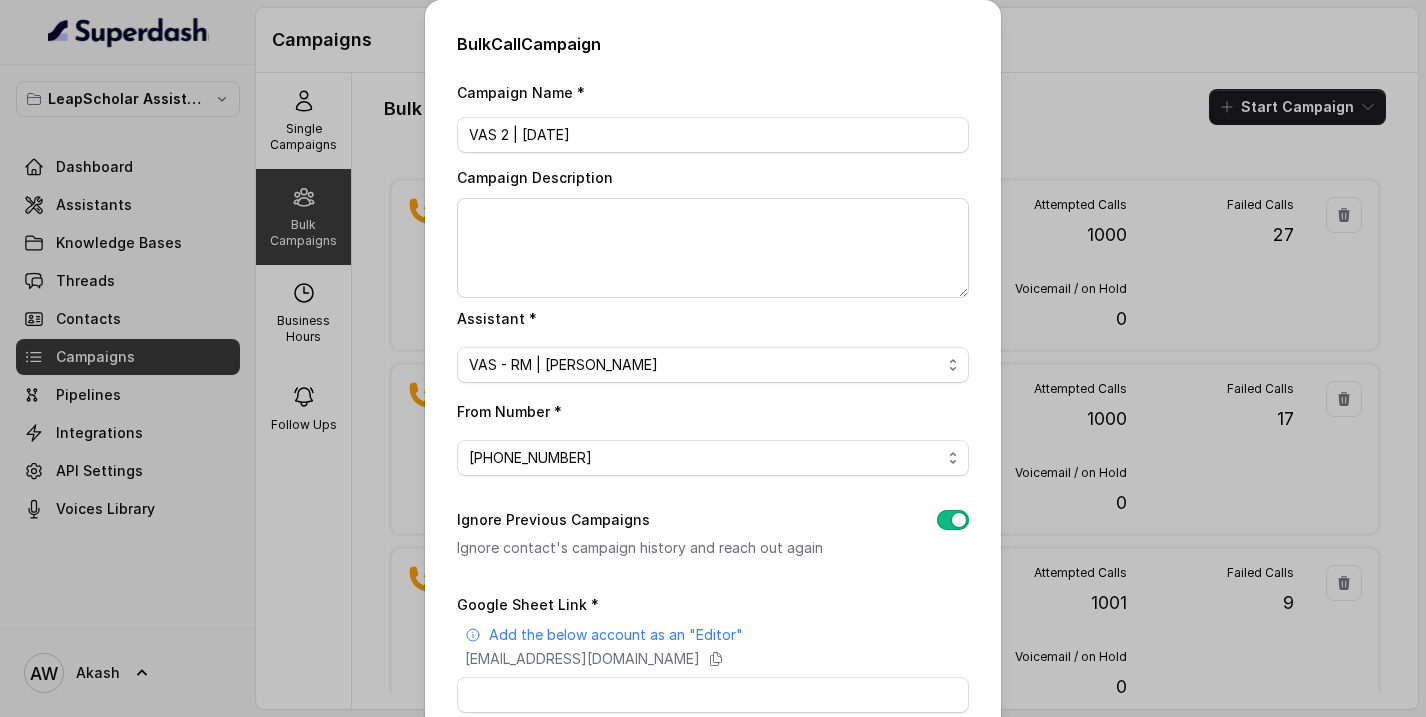 scroll, scrollTop: 250, scrollLeft: 0, axis: vertical 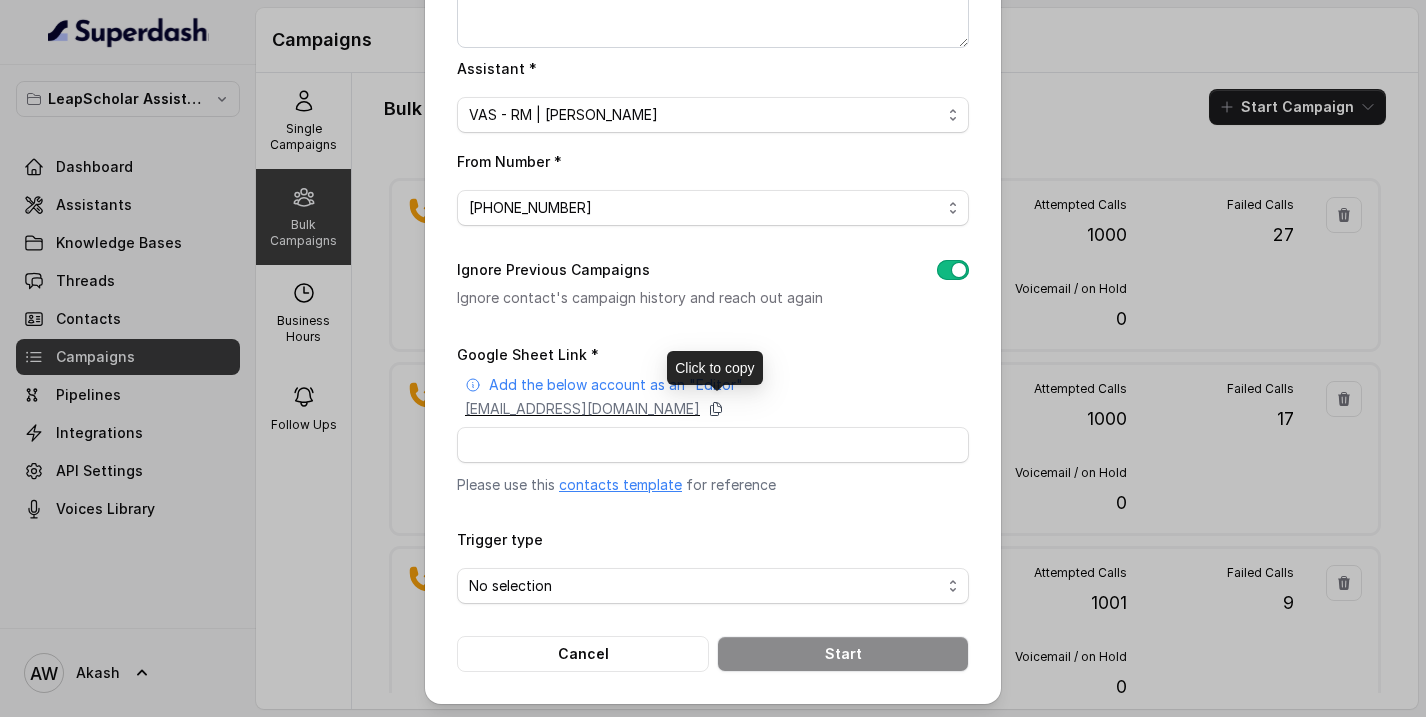 click 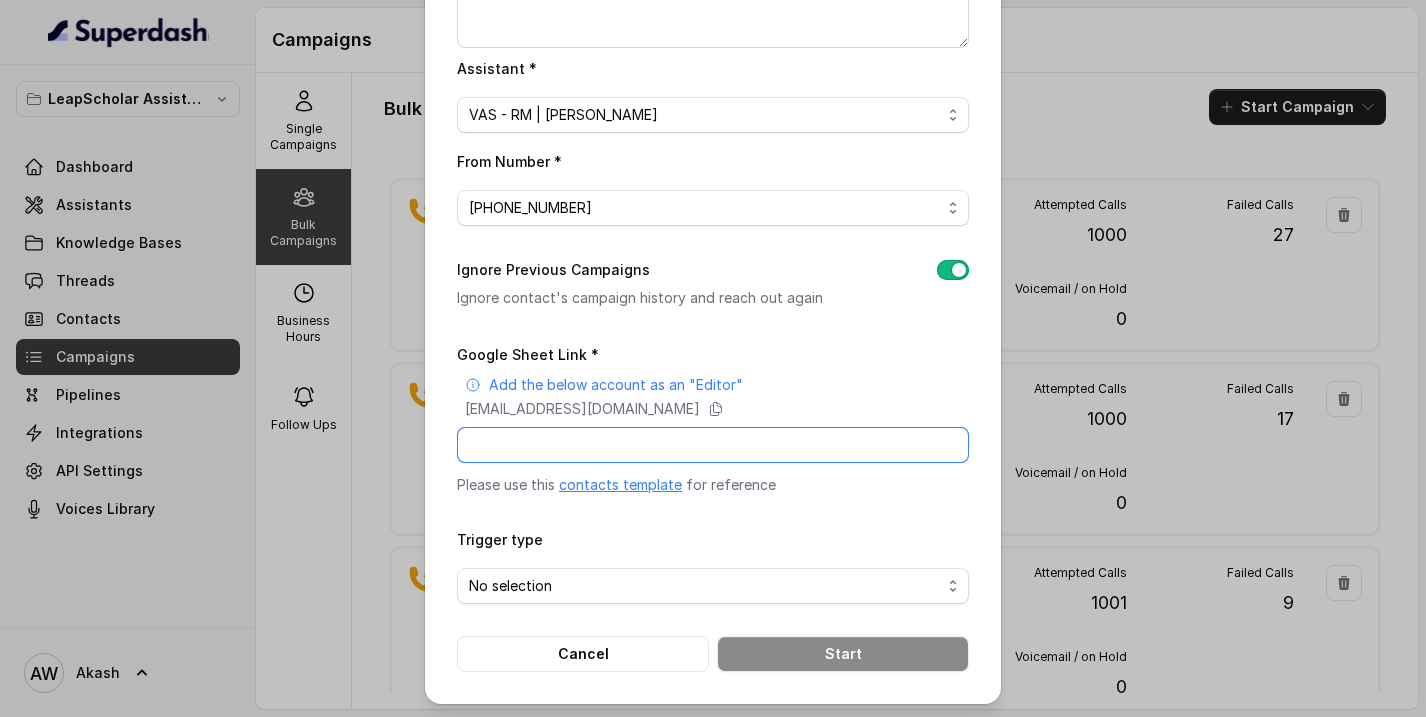 click on "Google Sheet Link *" at bounding box center (713, 445) 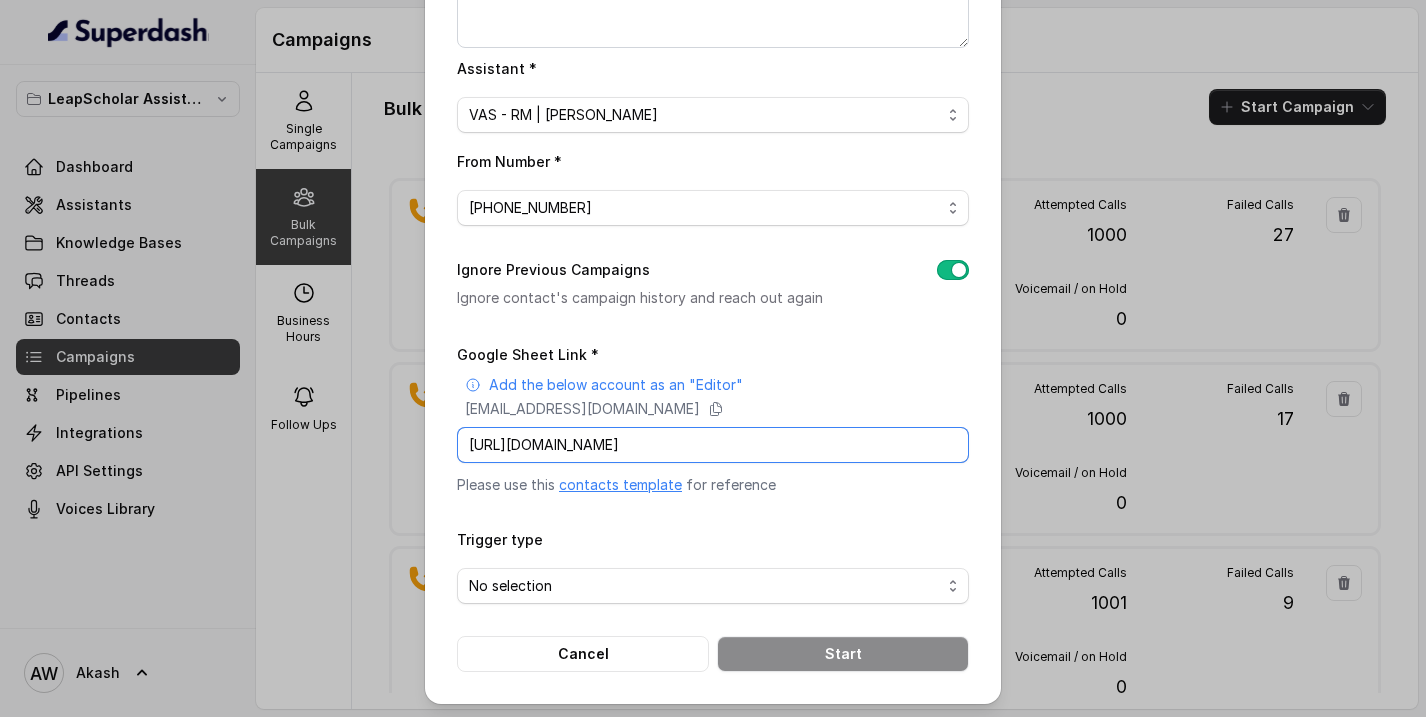 scroll, scrollTop: 0, scrollLeft: 268, axis: horizontal 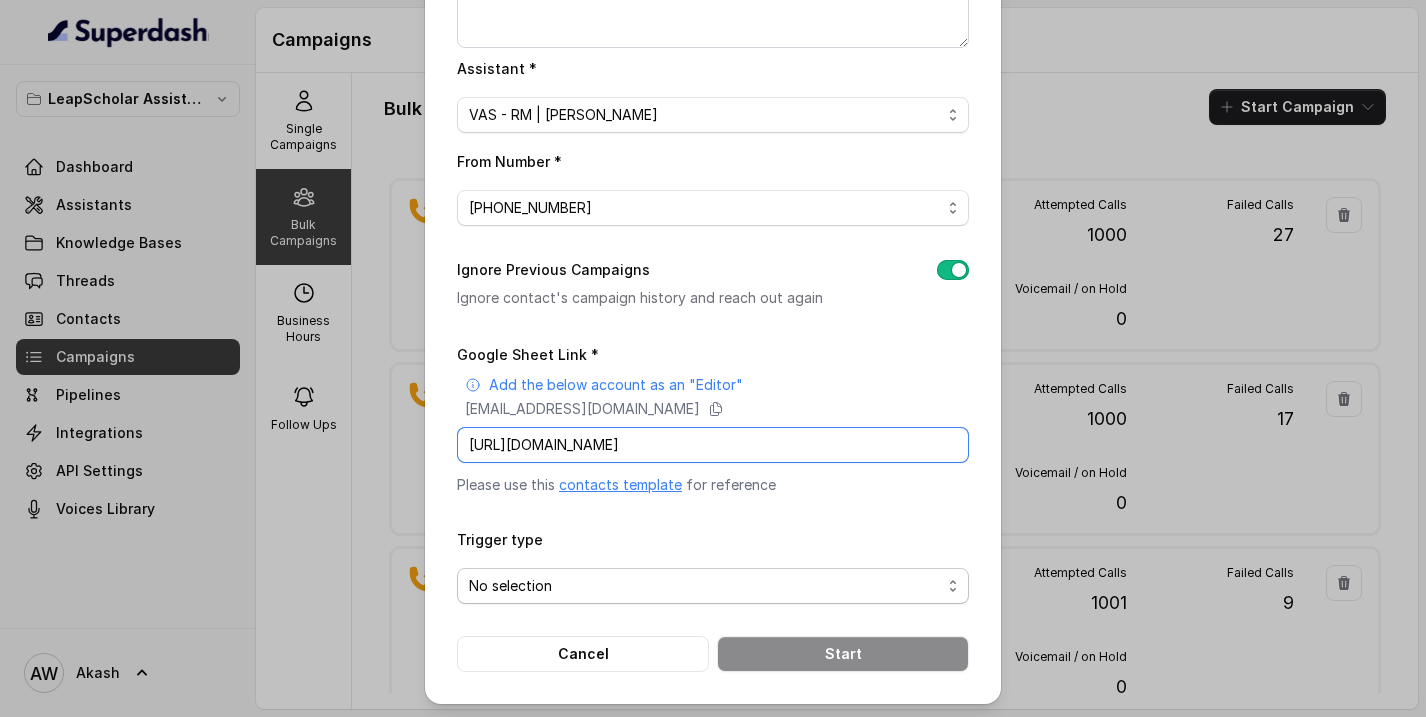type on "https://docs.google.com/spreadsheets/d/1GA1aEIZmnh6cPeIdHppXvb02TGCrj3ajYwCtBFuKasU/edit?gid=0#gid=0" 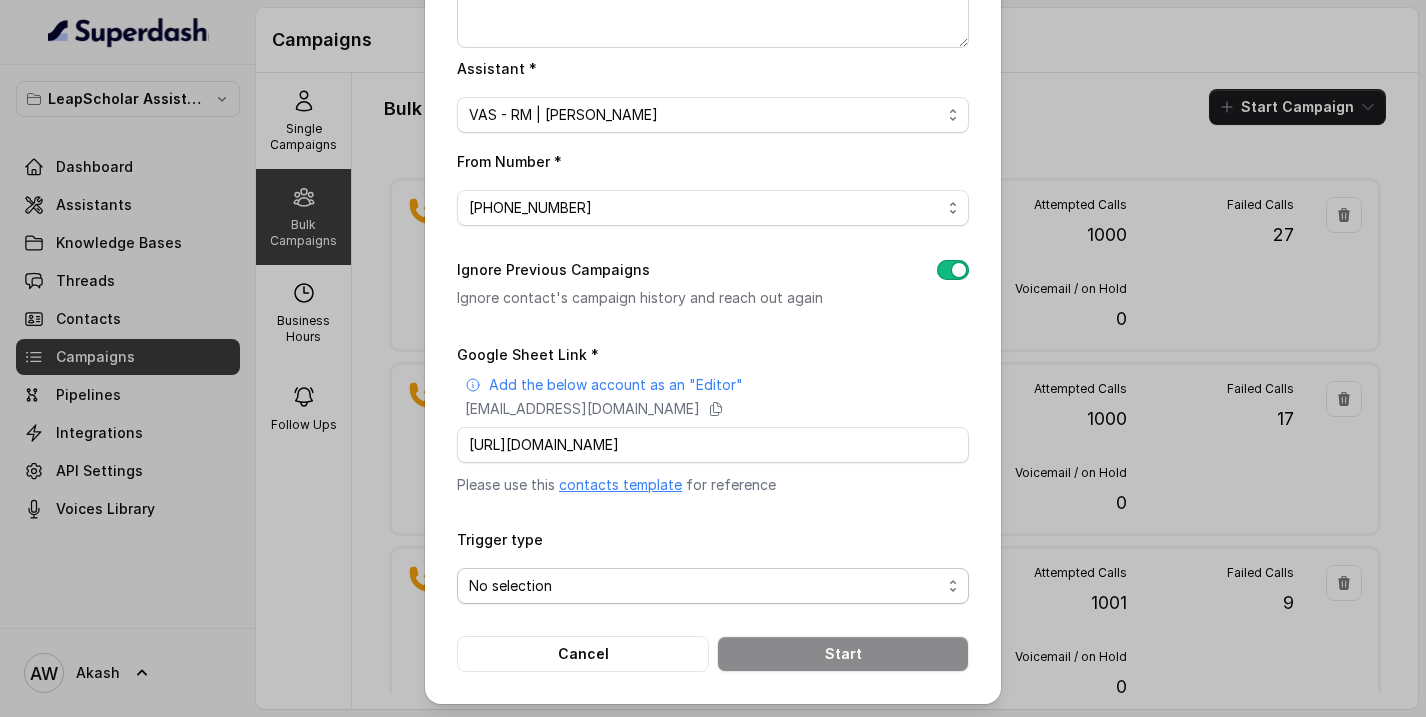 click on "No selection" at bounding box center (705, 586) 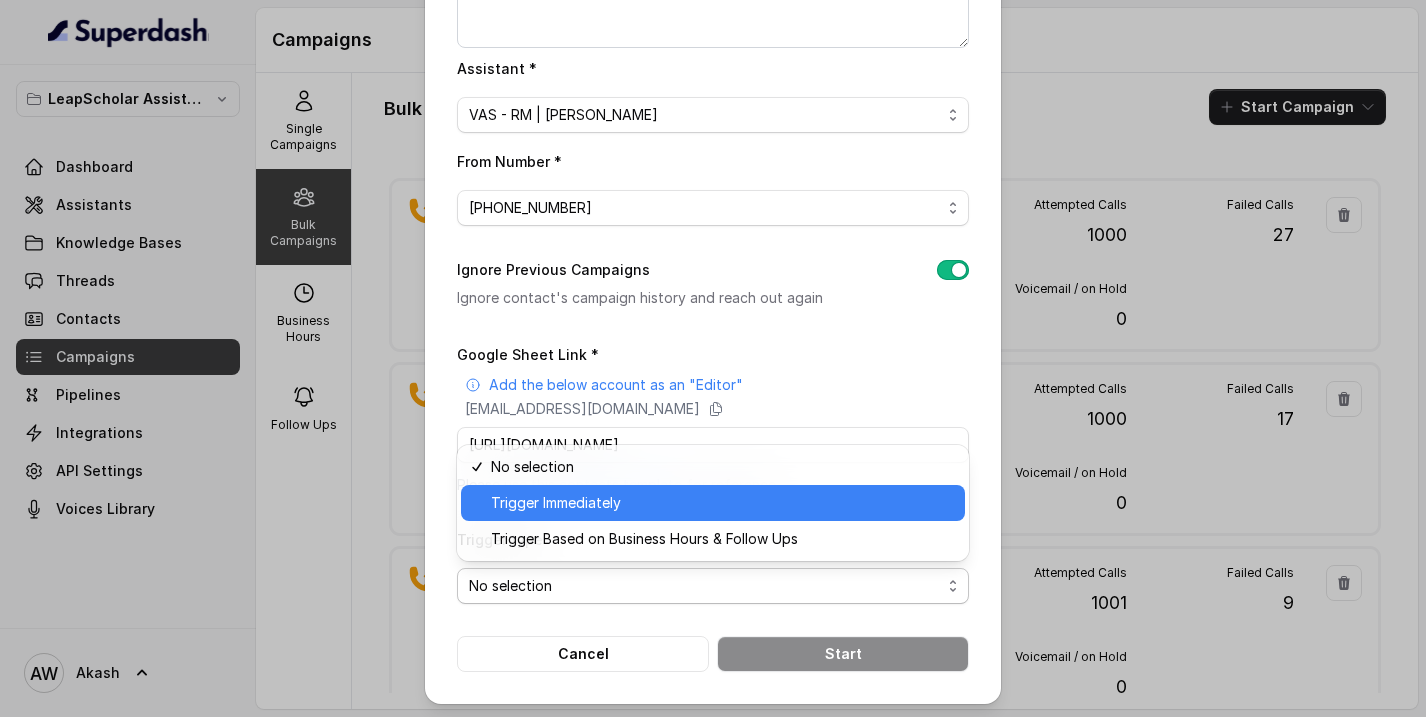 click on "Trigger Immediately" at bounding box center (722, 503) 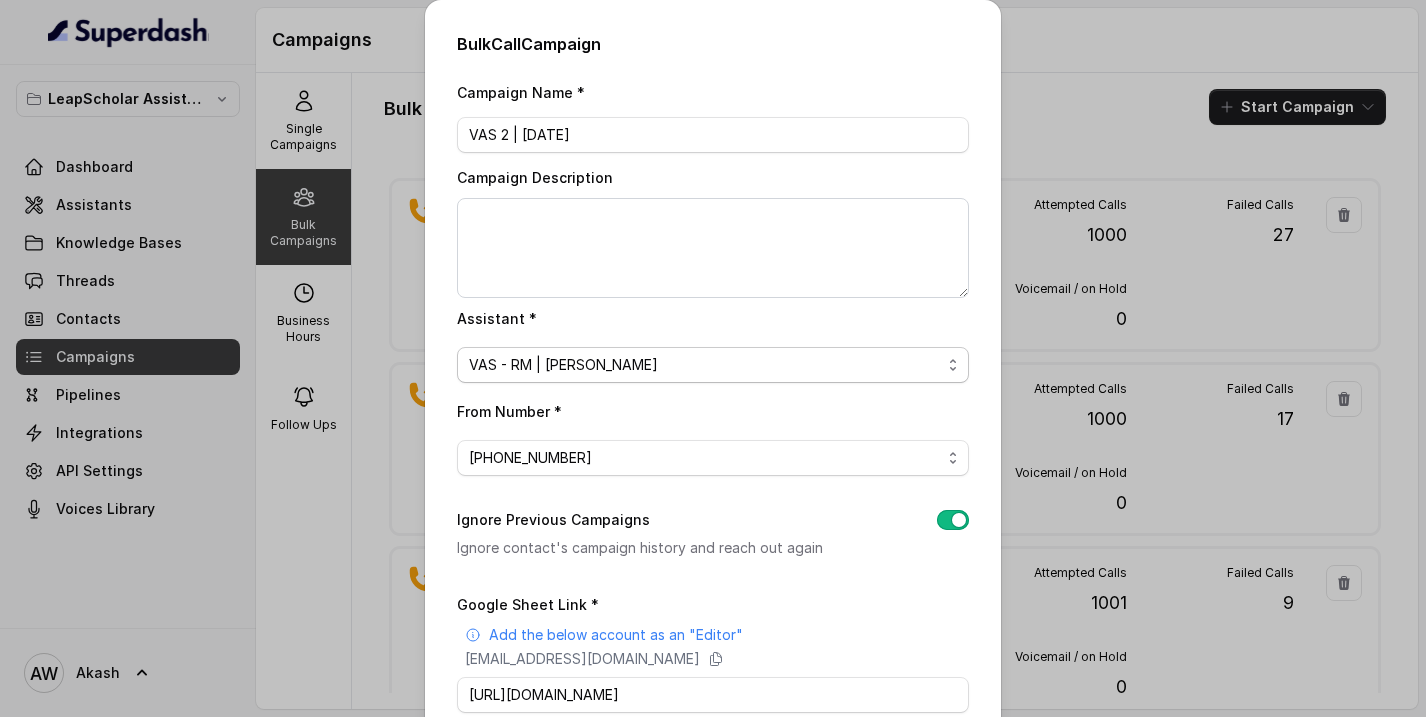 scroll, scrollTop: 250, scrollLeft: 0, axis: vertical 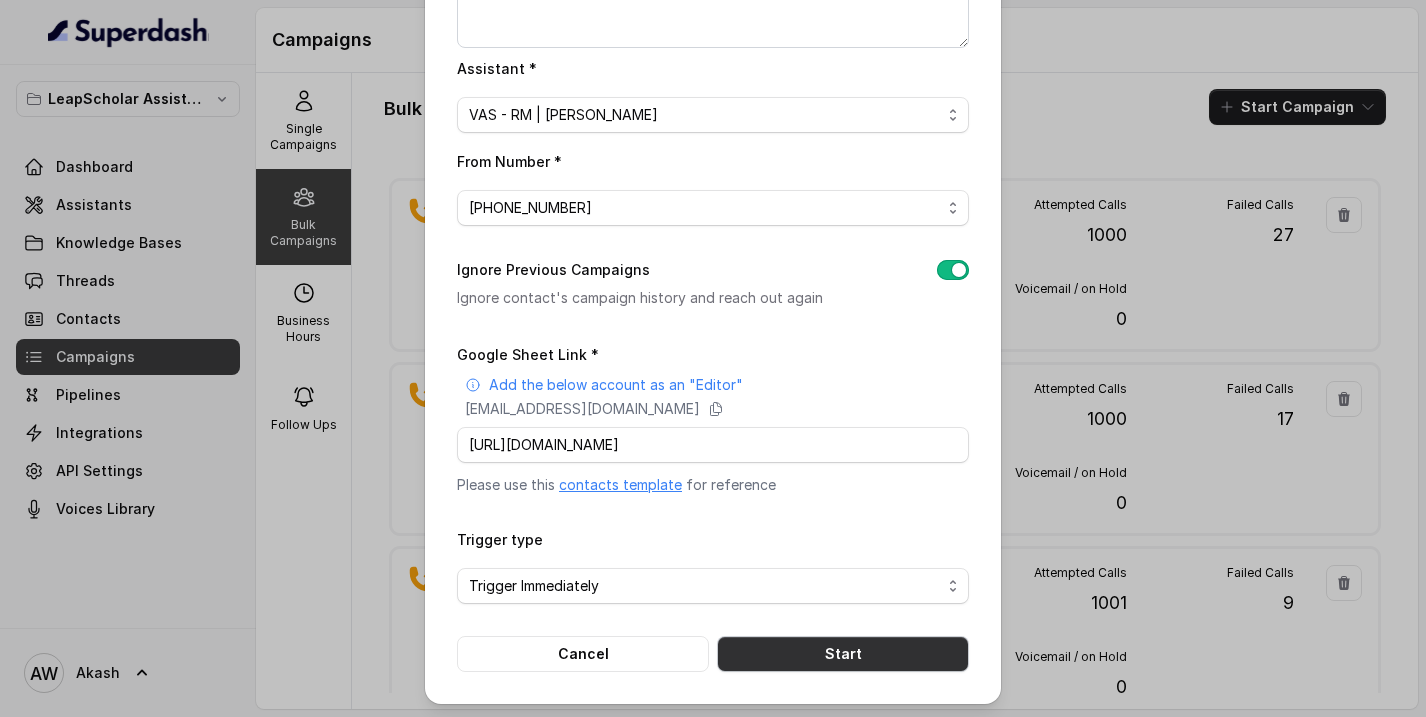 click on "Start" at bounding box center (843, 654) 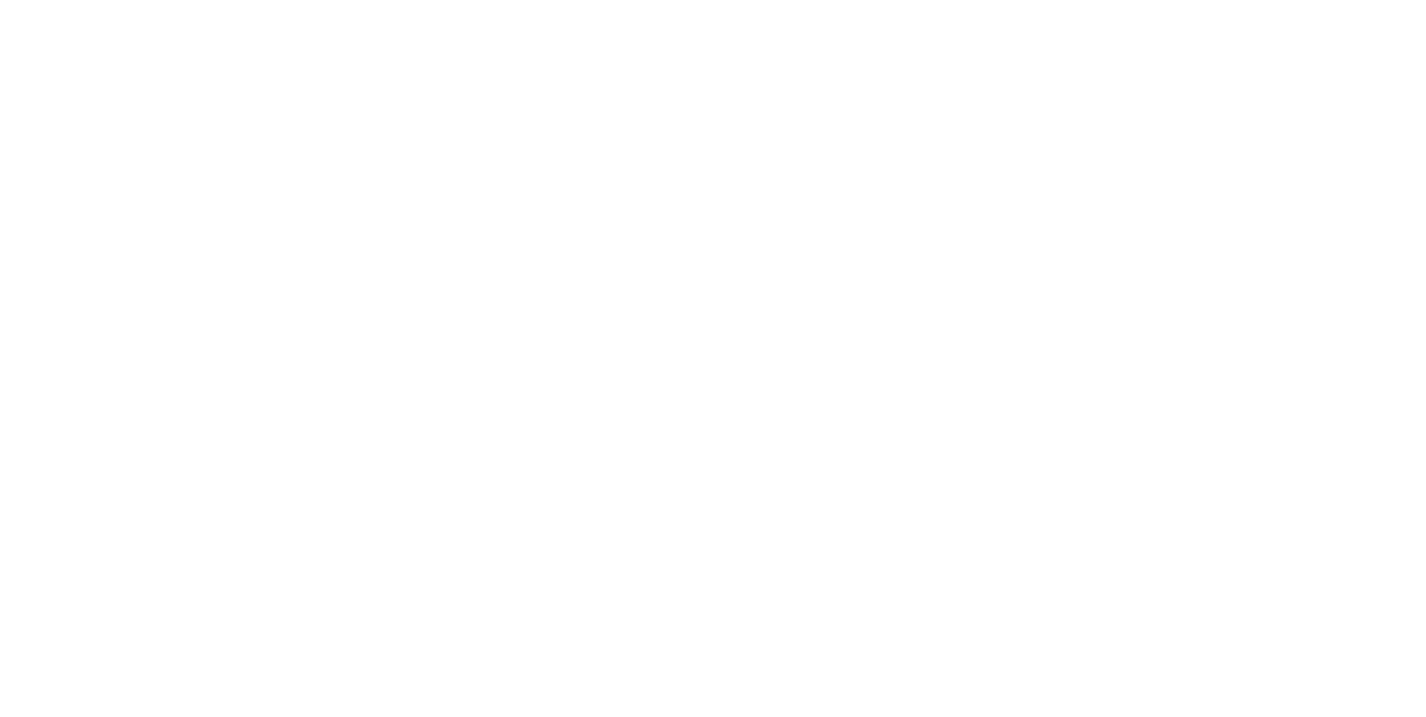 scroll, scrollTop: 0, scrollLeft: 0, axis: both 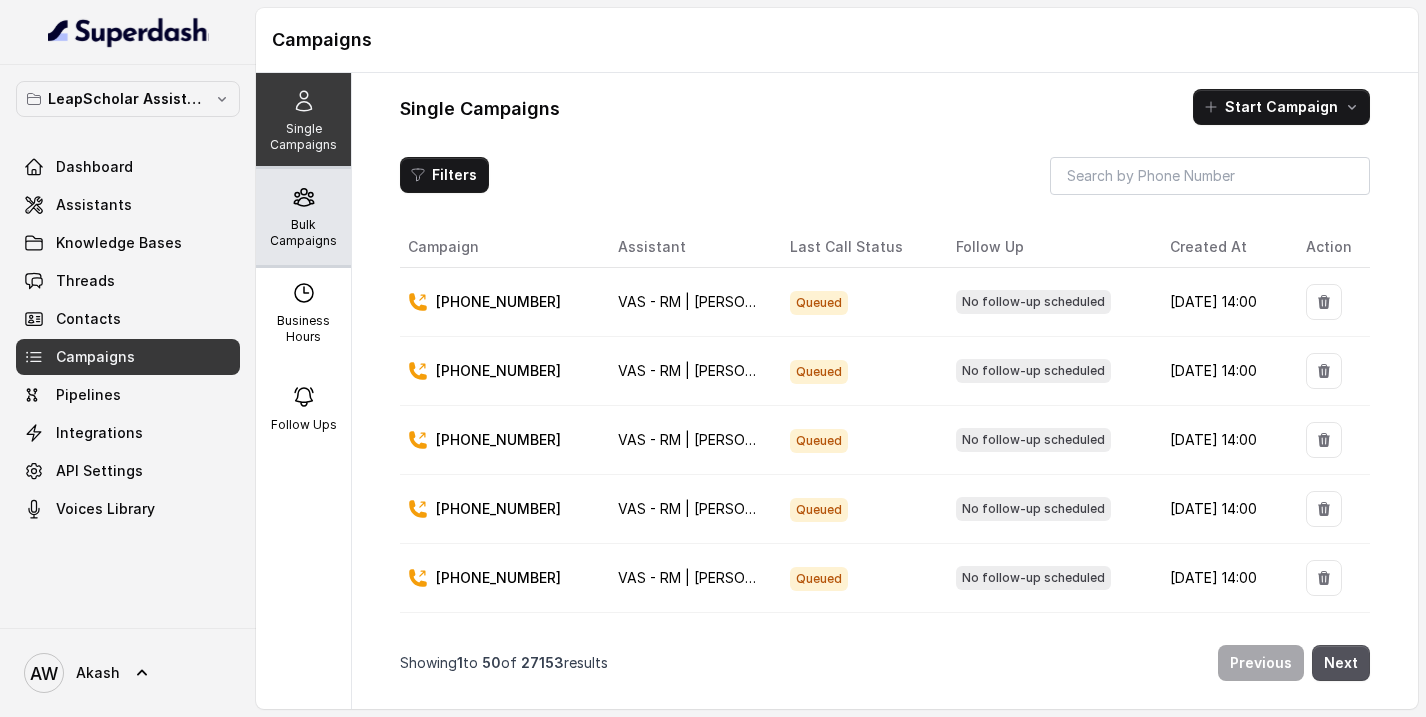 click on "Bulk Campaigns" at bounding box center [303, 233] 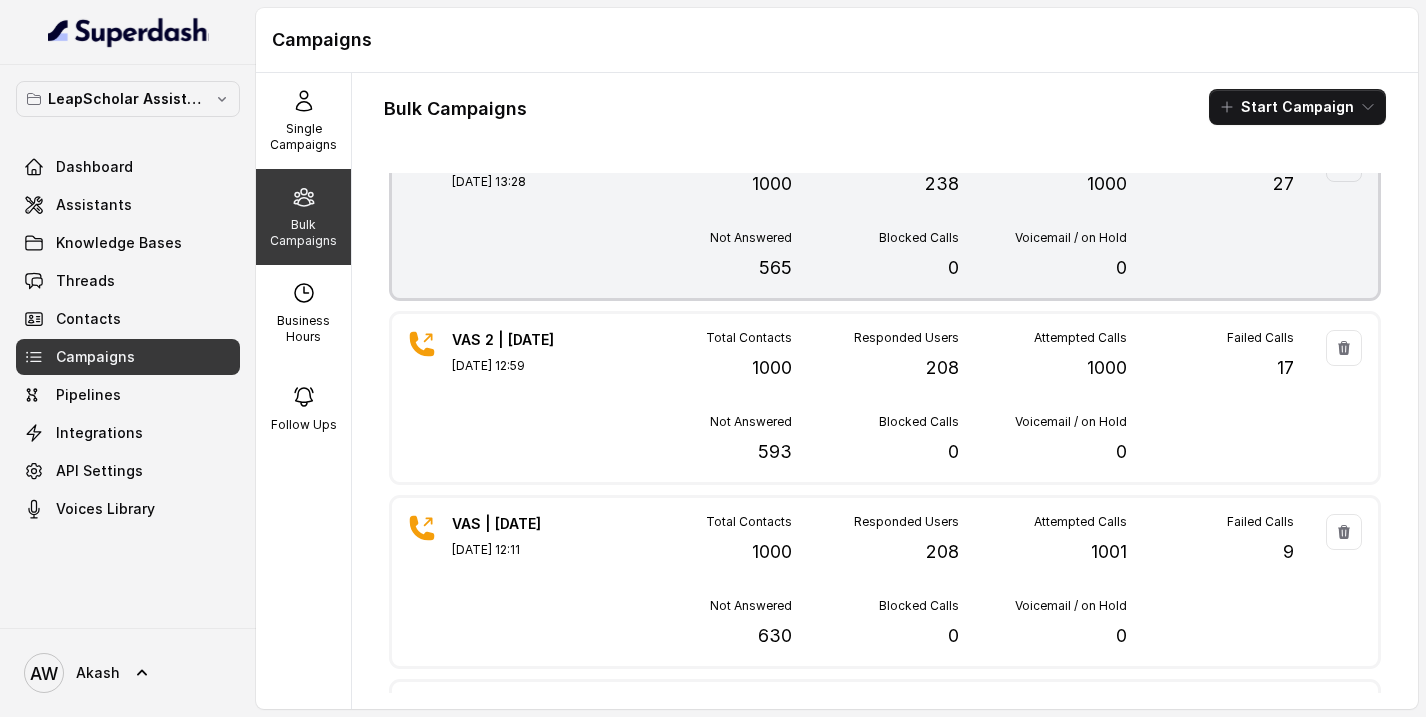 scroll, scrollTop: 0, scrollLeft: 0, axis: both 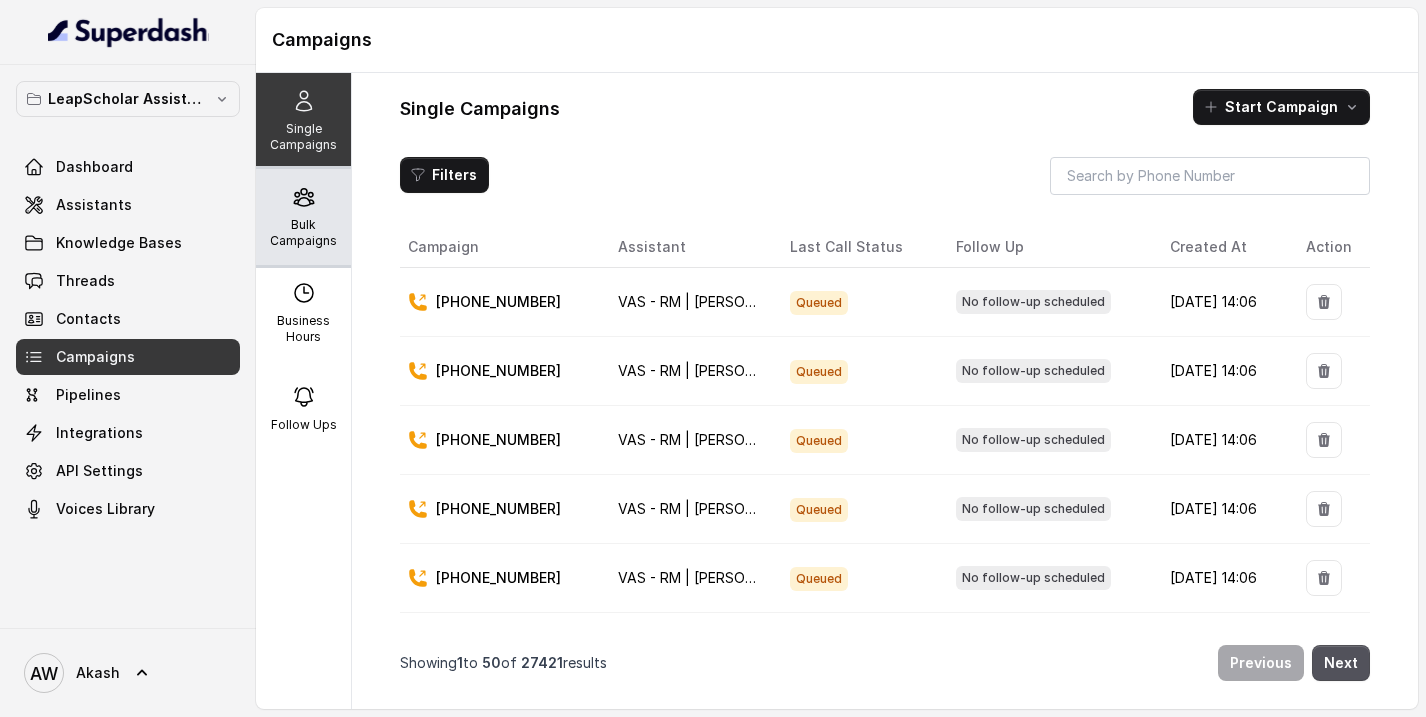 click on "Bulk Campaigns" at bounding box center [303, 233] 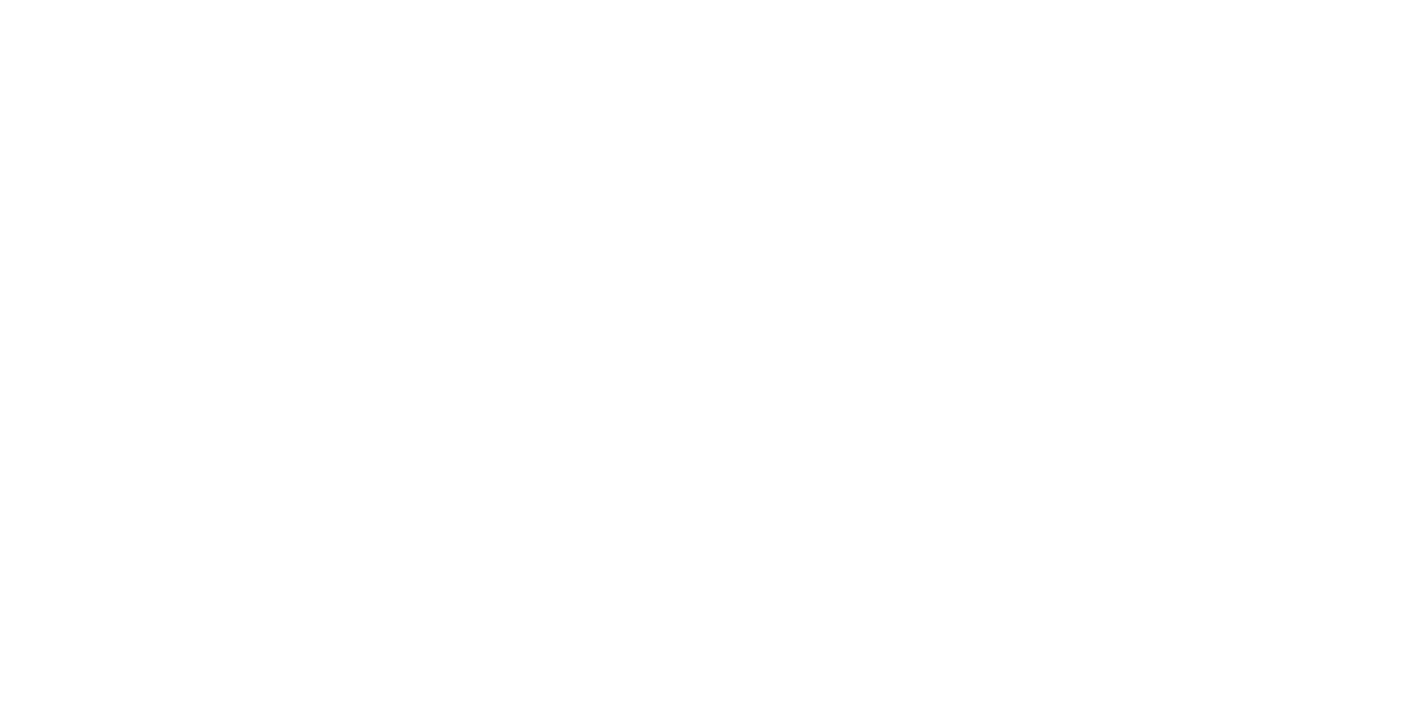 scroll, scrollTop: 0, scrollLeft: 0, axis: both 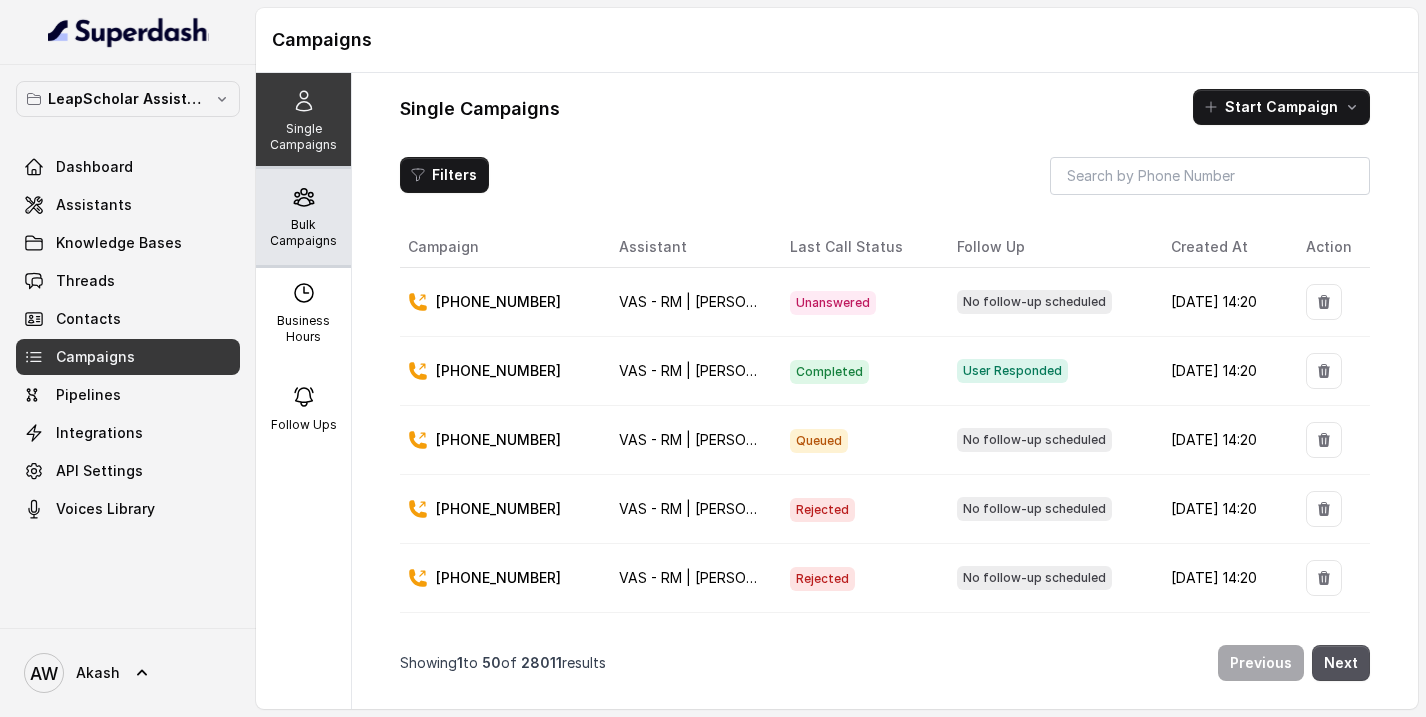 click on "Bulk Campaigns" at bounding box center (303, 233) 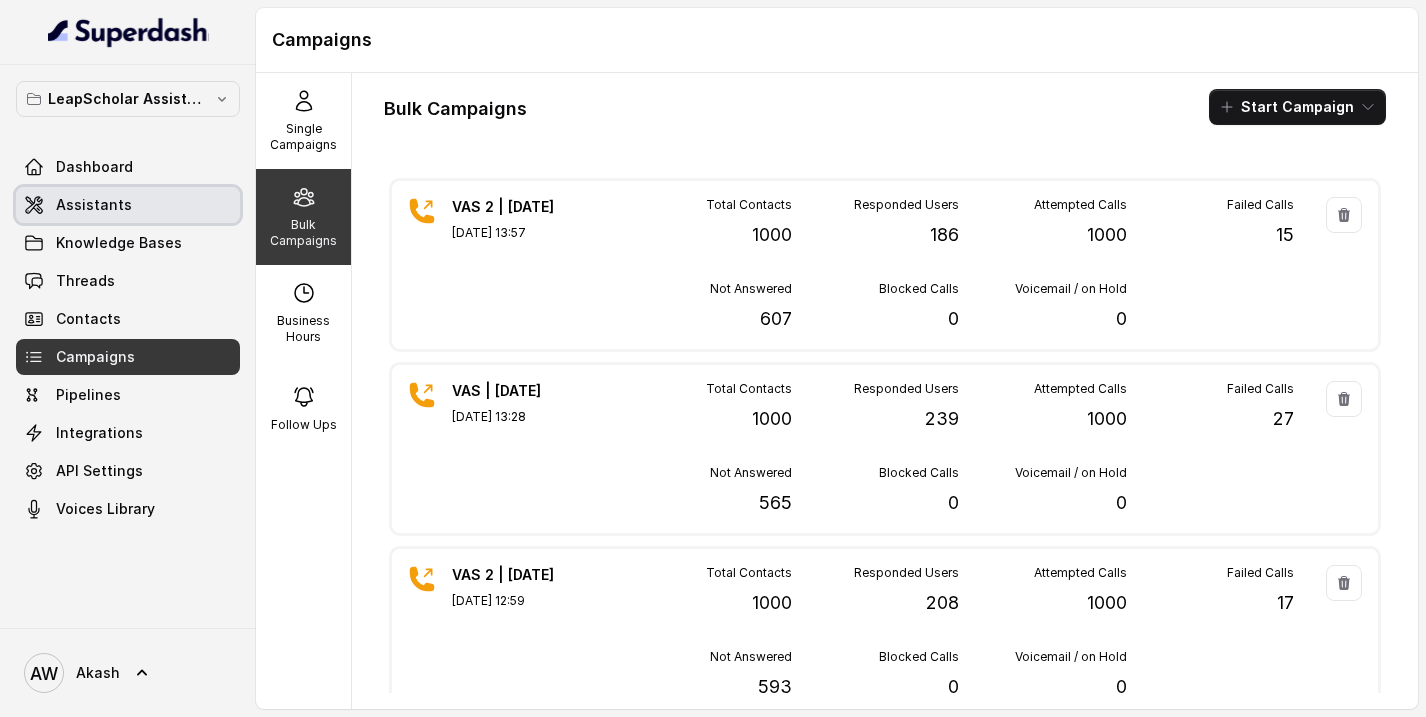 click on "Assistants" at bounding box center [94, 205] 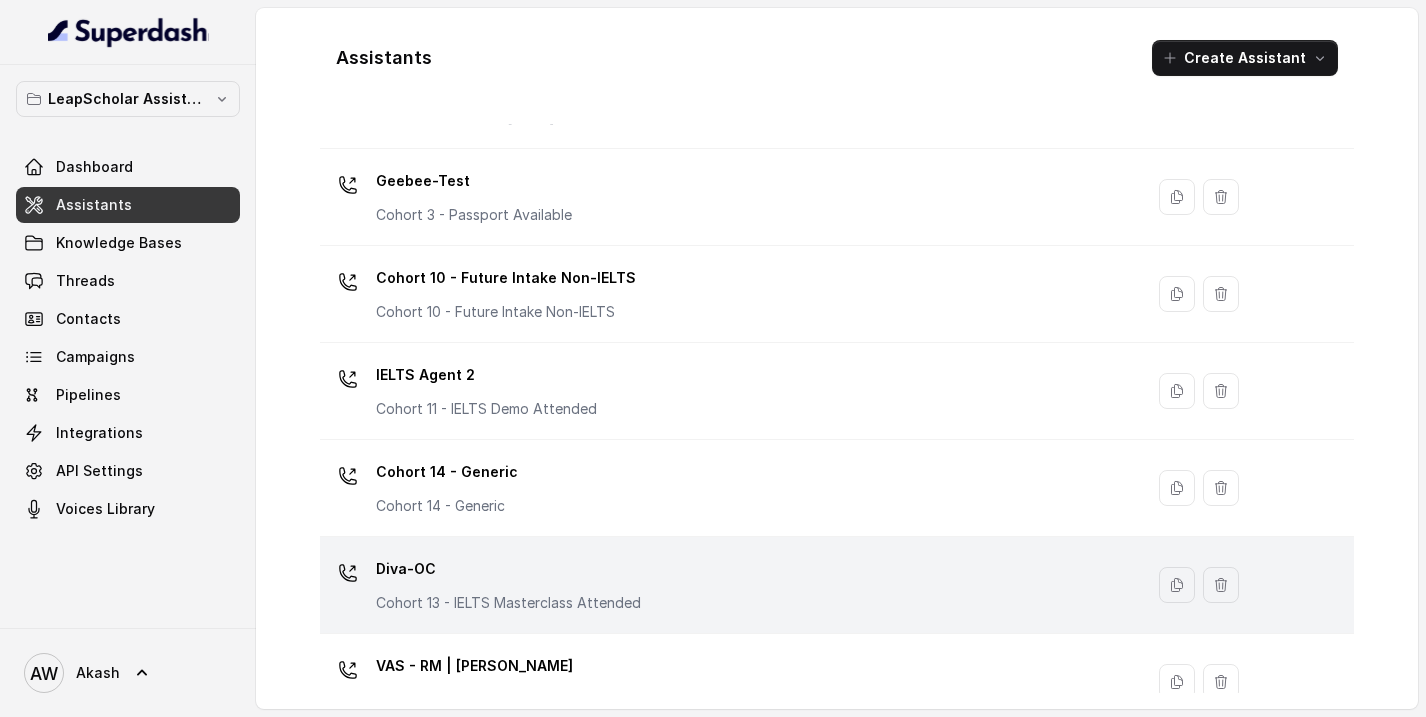 scroll, scrollTop: 965, scrollLeft: 0, axis: vertical 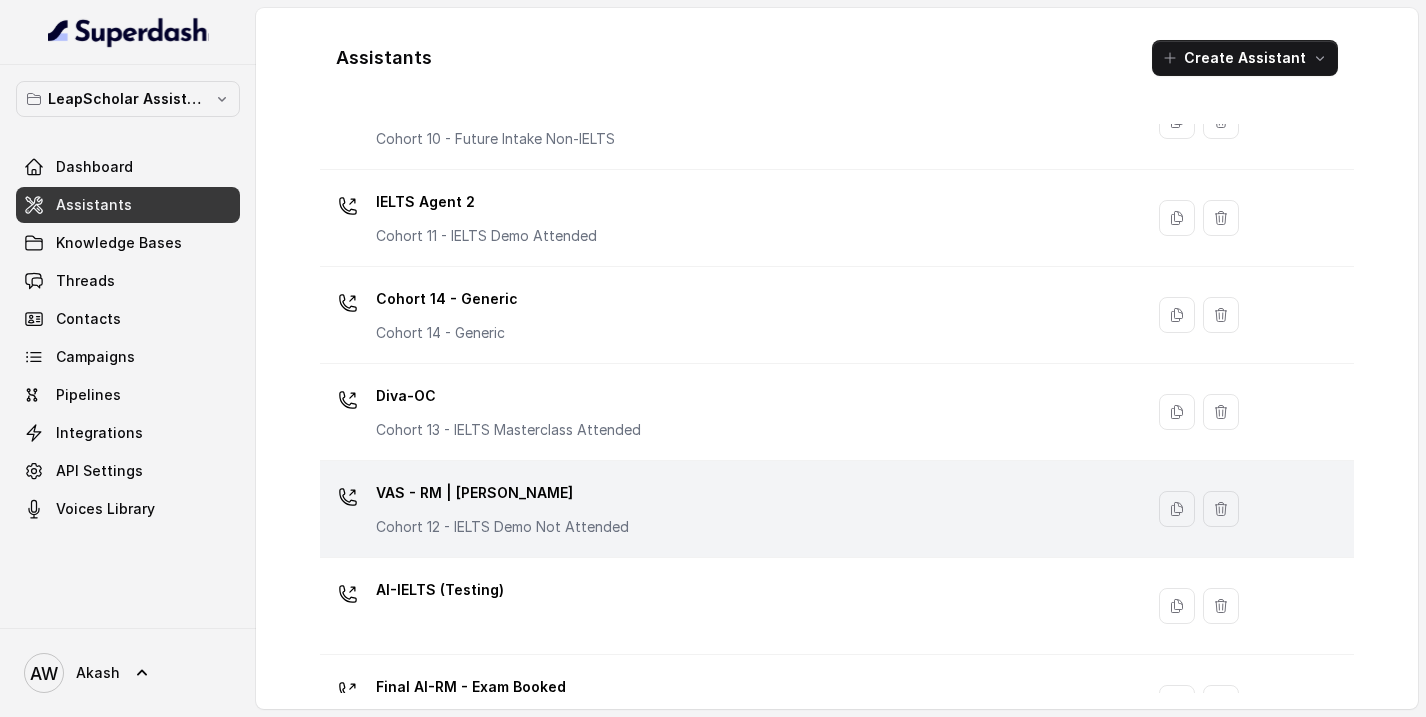 click on "Cohort 12 - IELTS Demo Not Attended" at bounding box center (502, 527) 